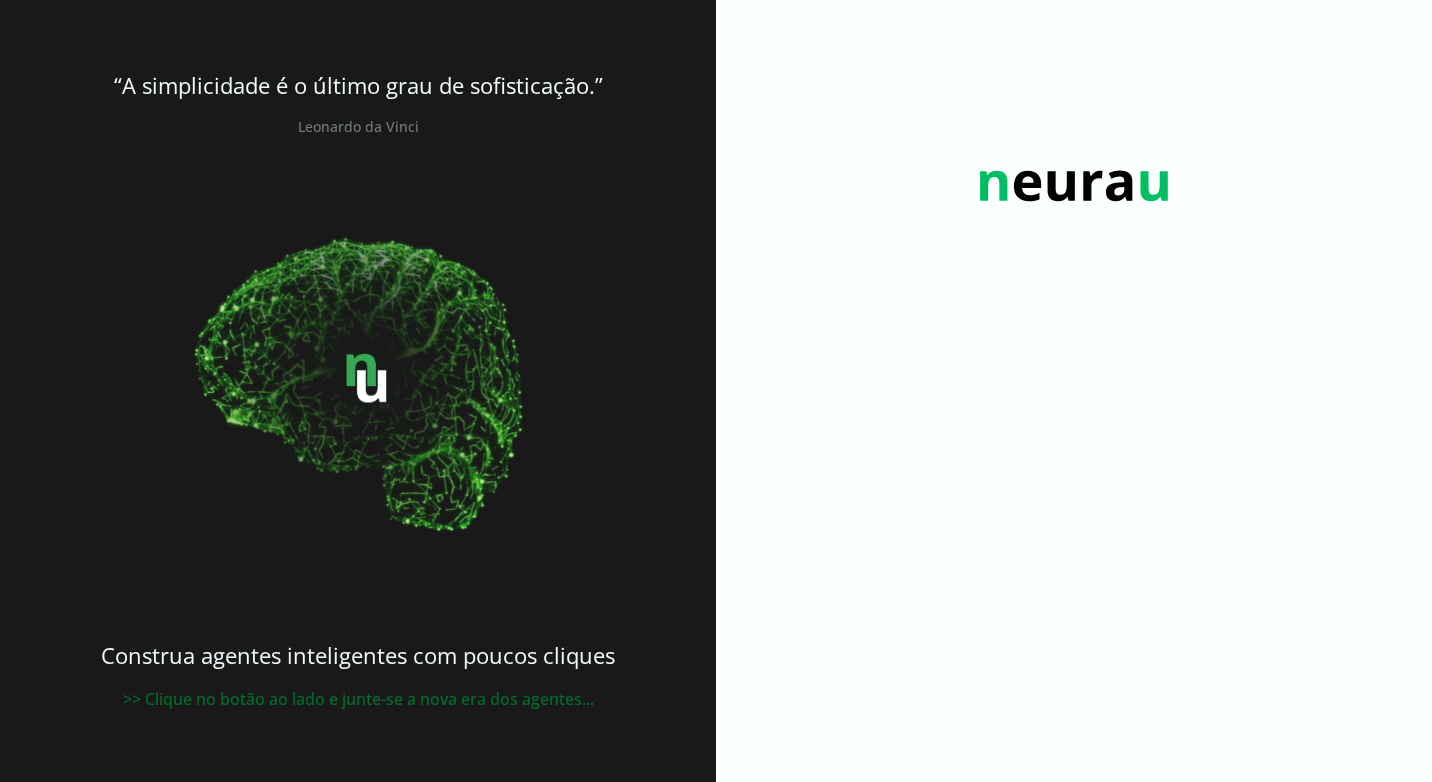 scroll, scrollTop: 0, scrollLeft: 0, axis: both 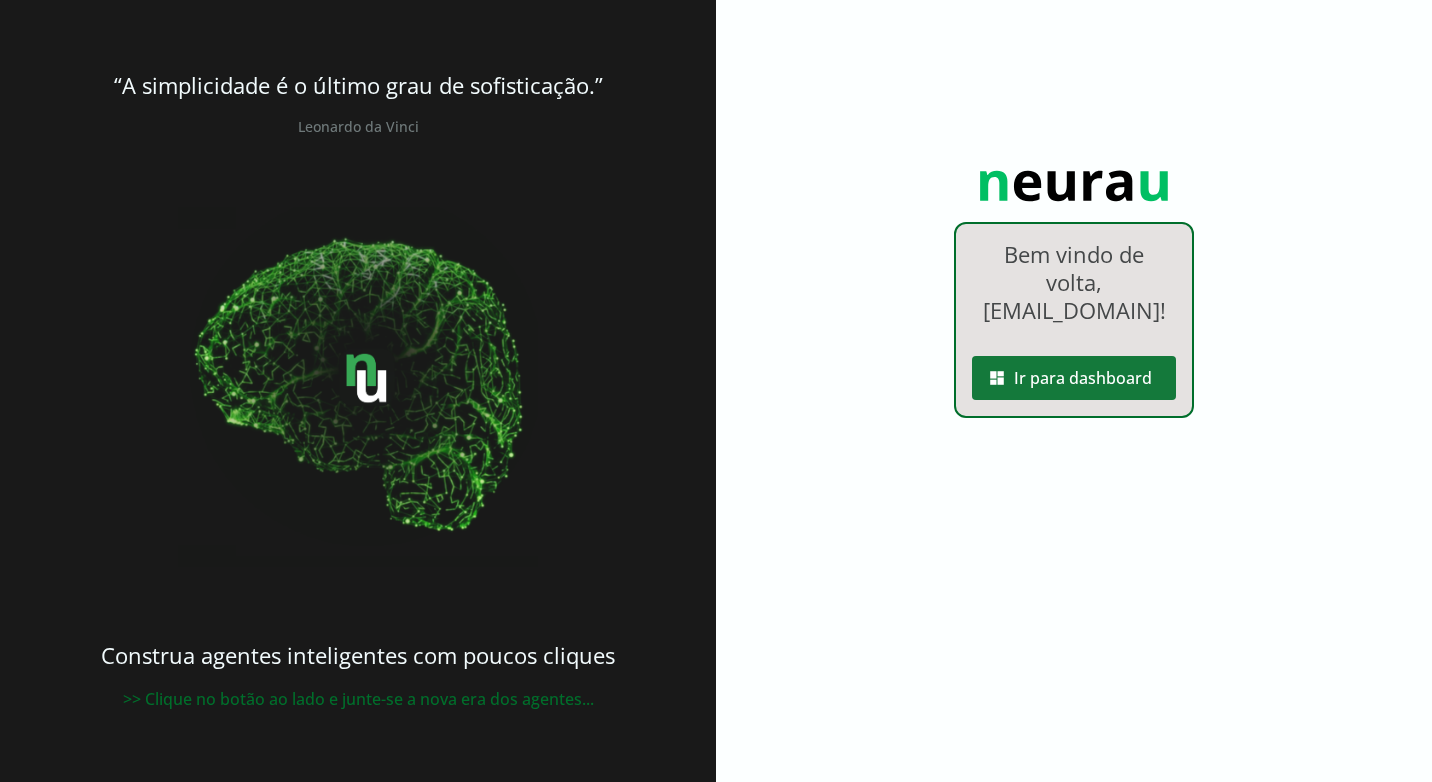 click at bounding box center [1074, 378] 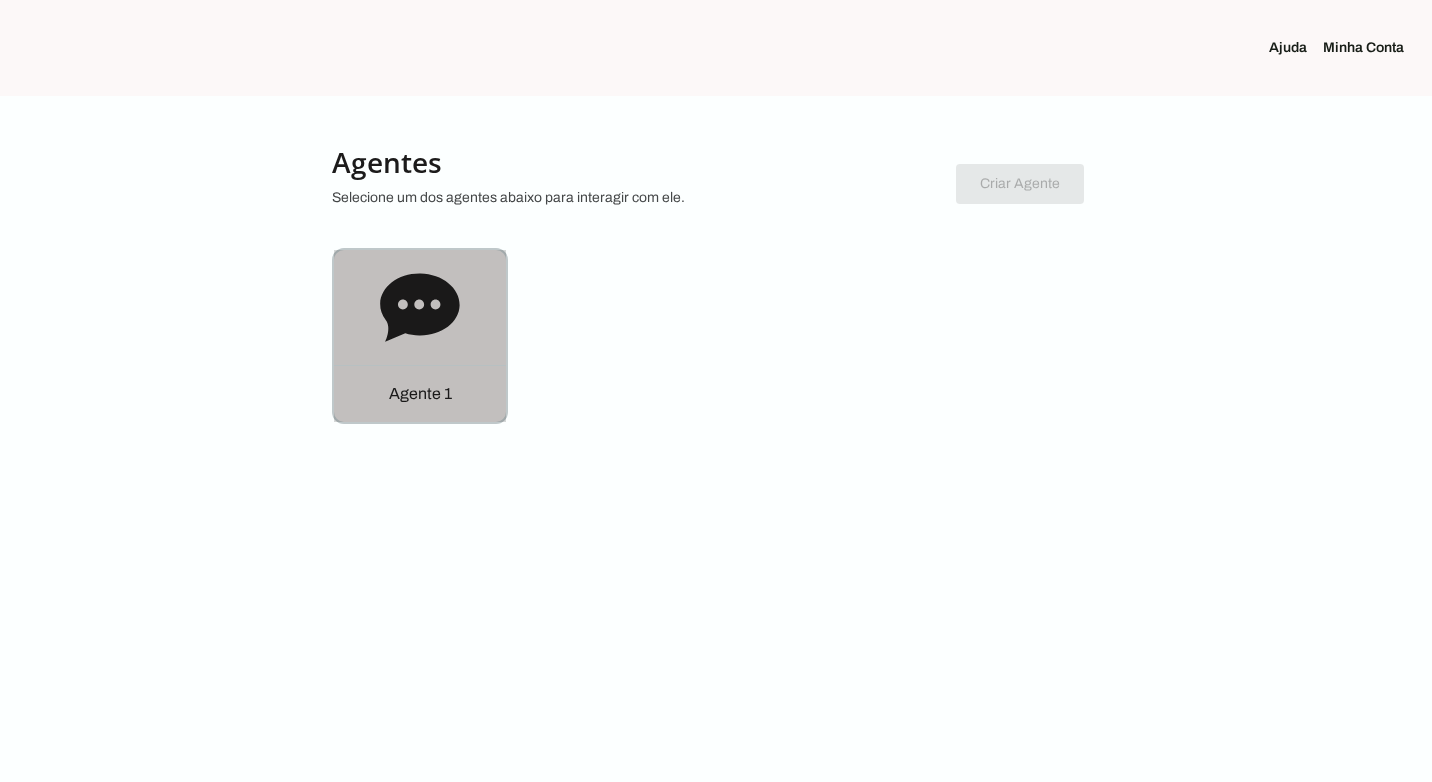 click on "Agente 1" 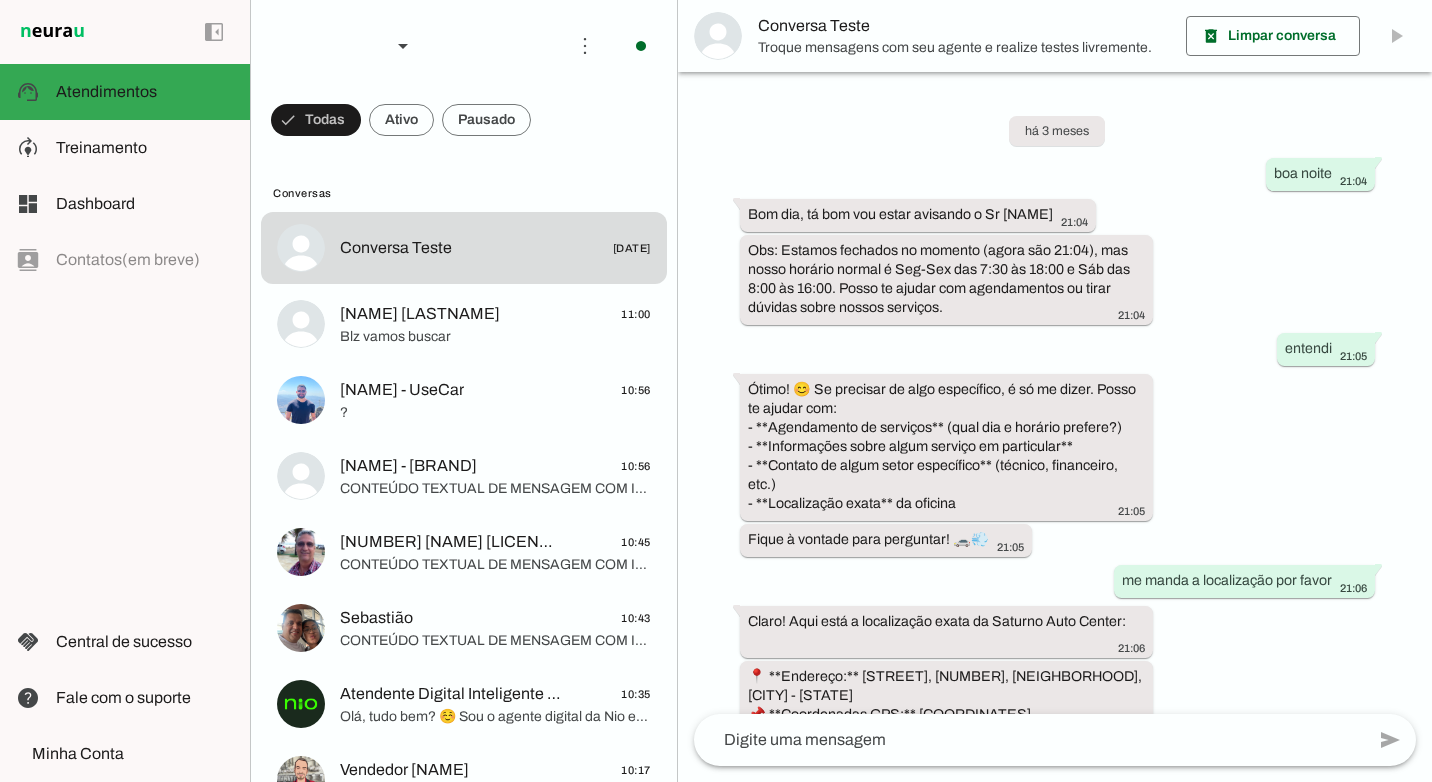 scroll, scrollTop: 2573, scrollLeft: 0, axis: vertical 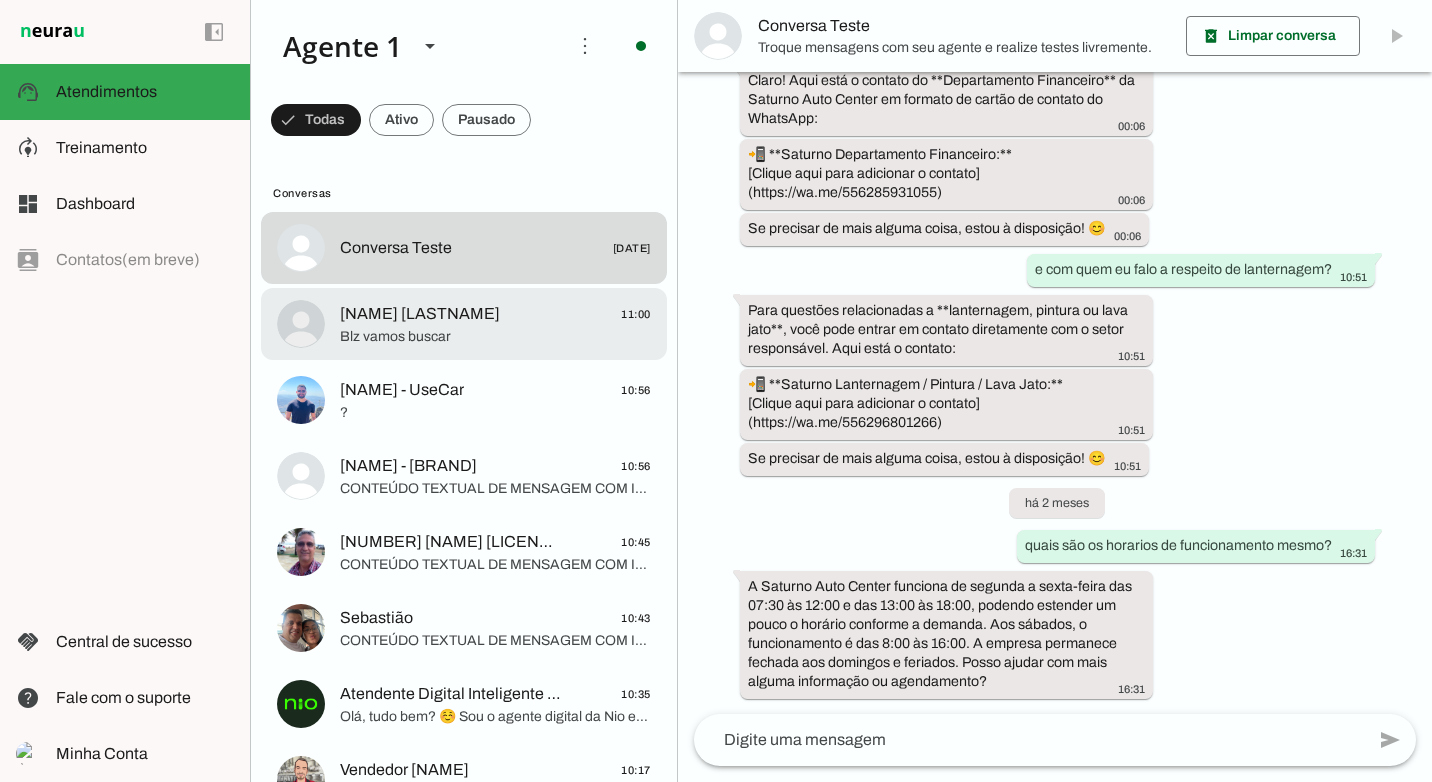 click on "[NAME] [ROLE] [BRAND]
11:00" 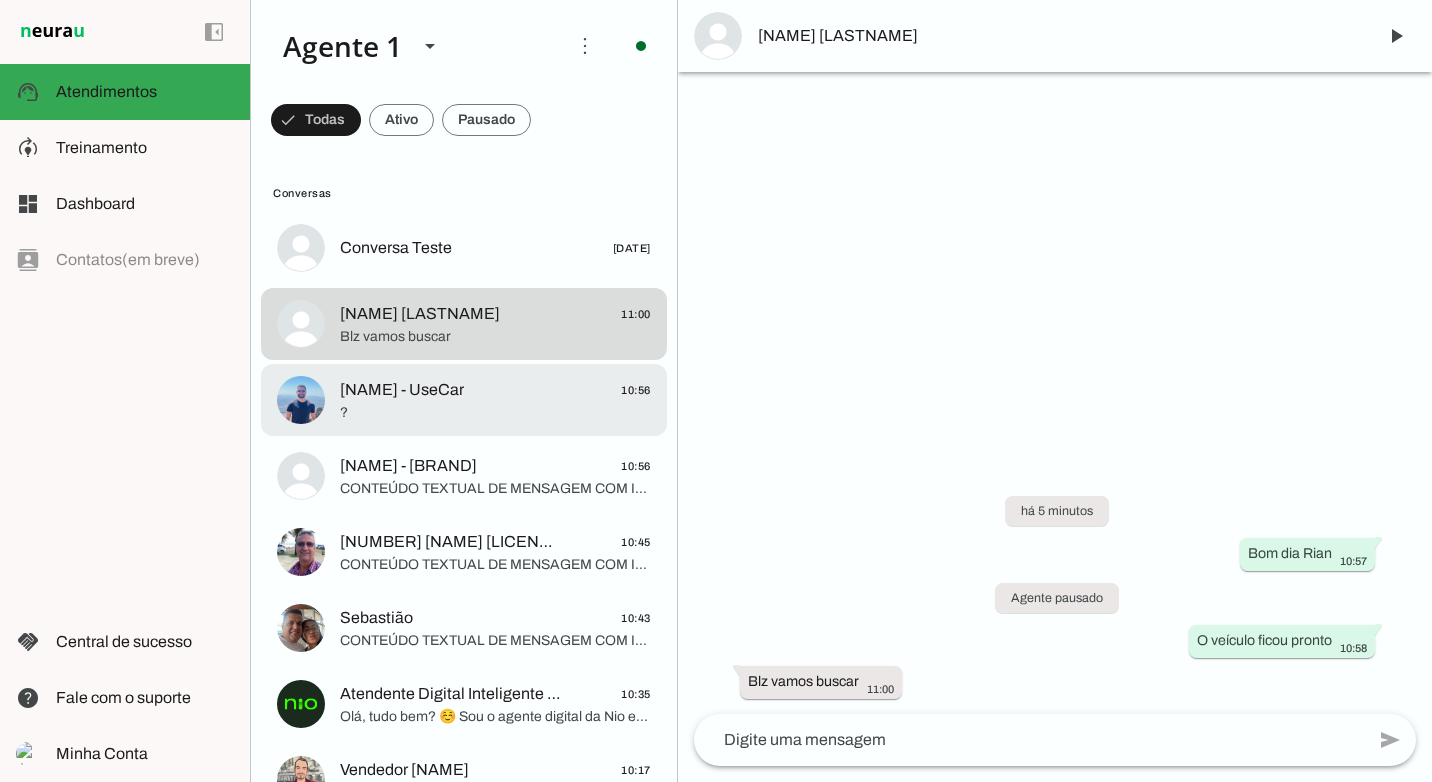 click on "[NAME] - [BRAND]
10:56" 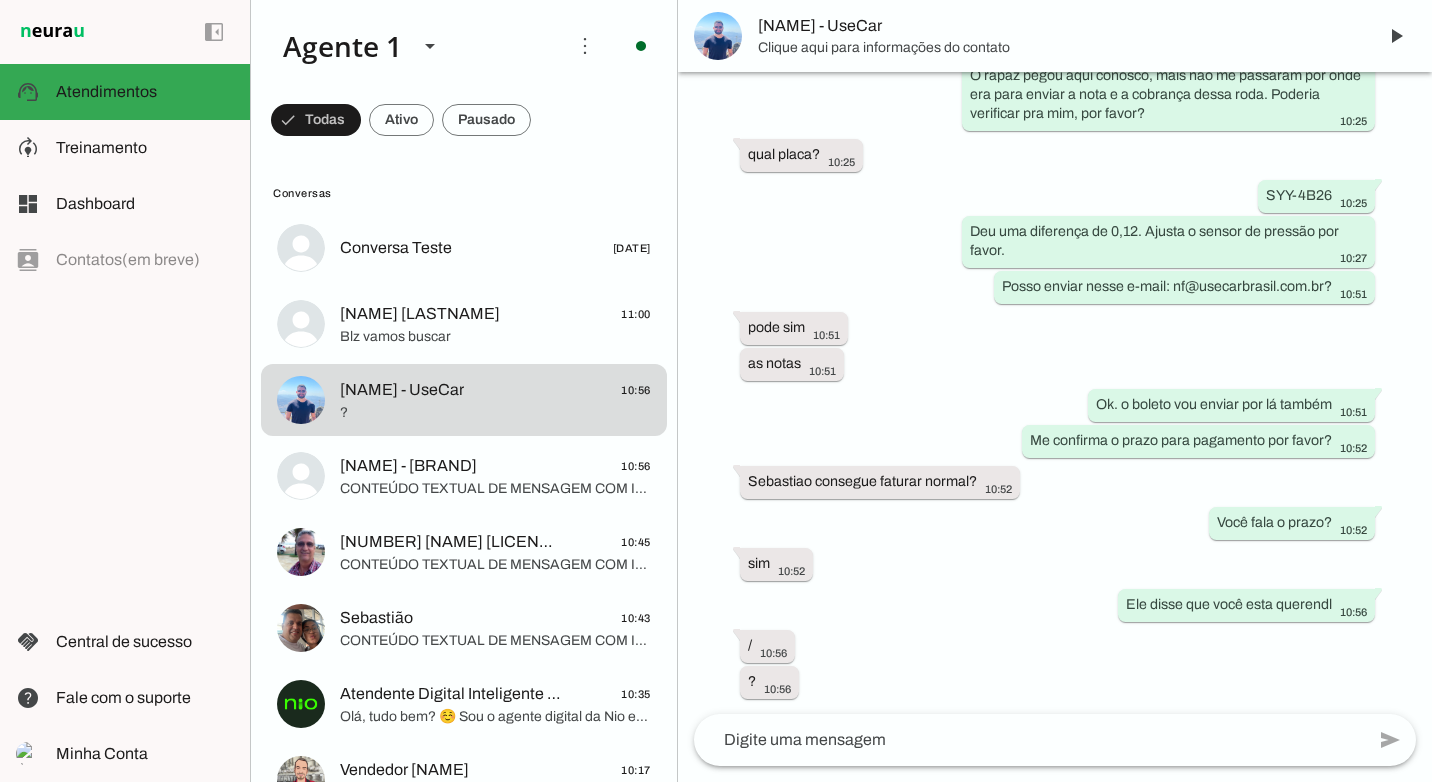 scroll, scrollTop: 11907, scrollLeft: 0, axis: vertical 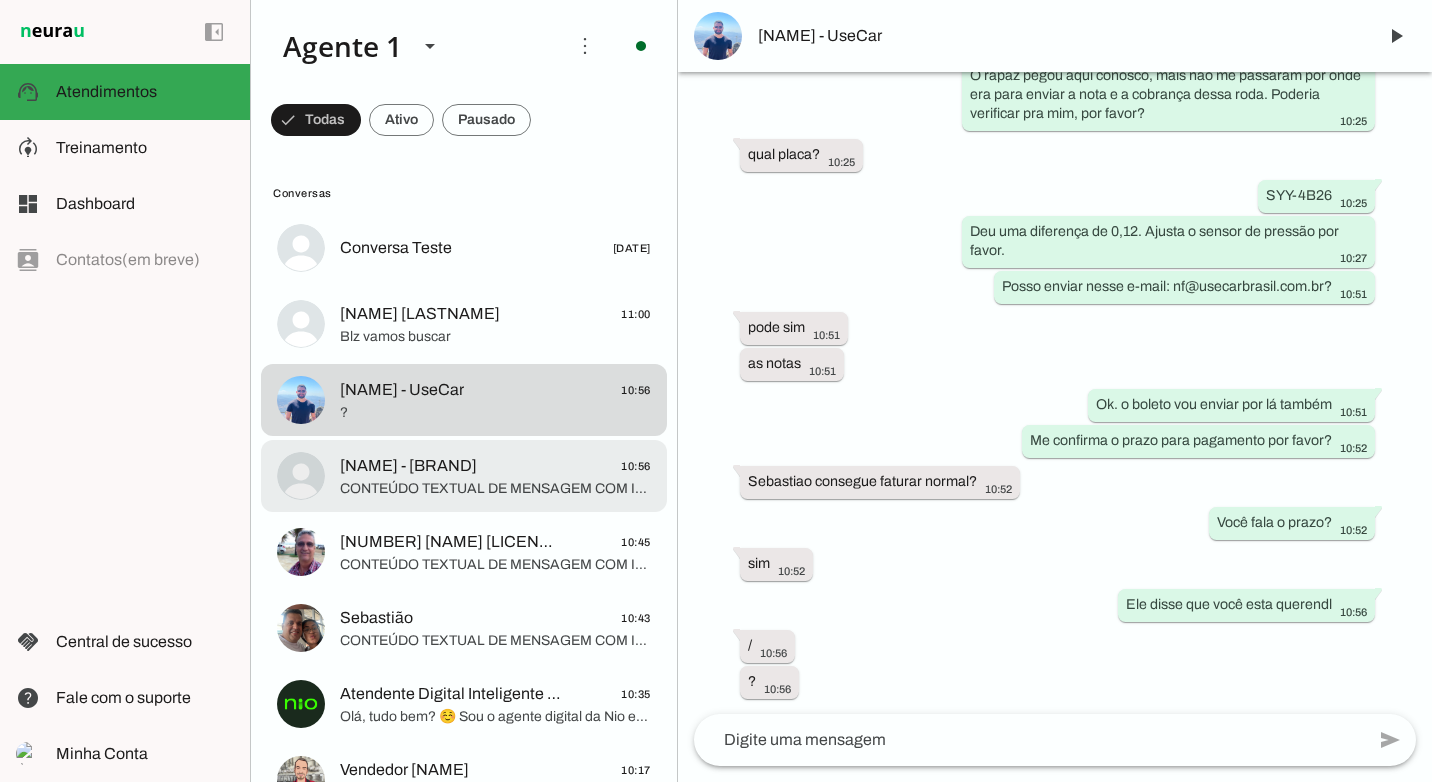 click on "CONTEÚDO TEXTUAL DE MENSAGEM COM IMAGEM (URL https://f004.backblazeb2.com/file/temp-file-download/instances/3E04FC2B9EFC91A807F27AC1D8277FBB/EB85AF734158809B097D73042C3264B0/nEPkO48KgDy0fASIQjL6ng==.jpeg) : Hig" 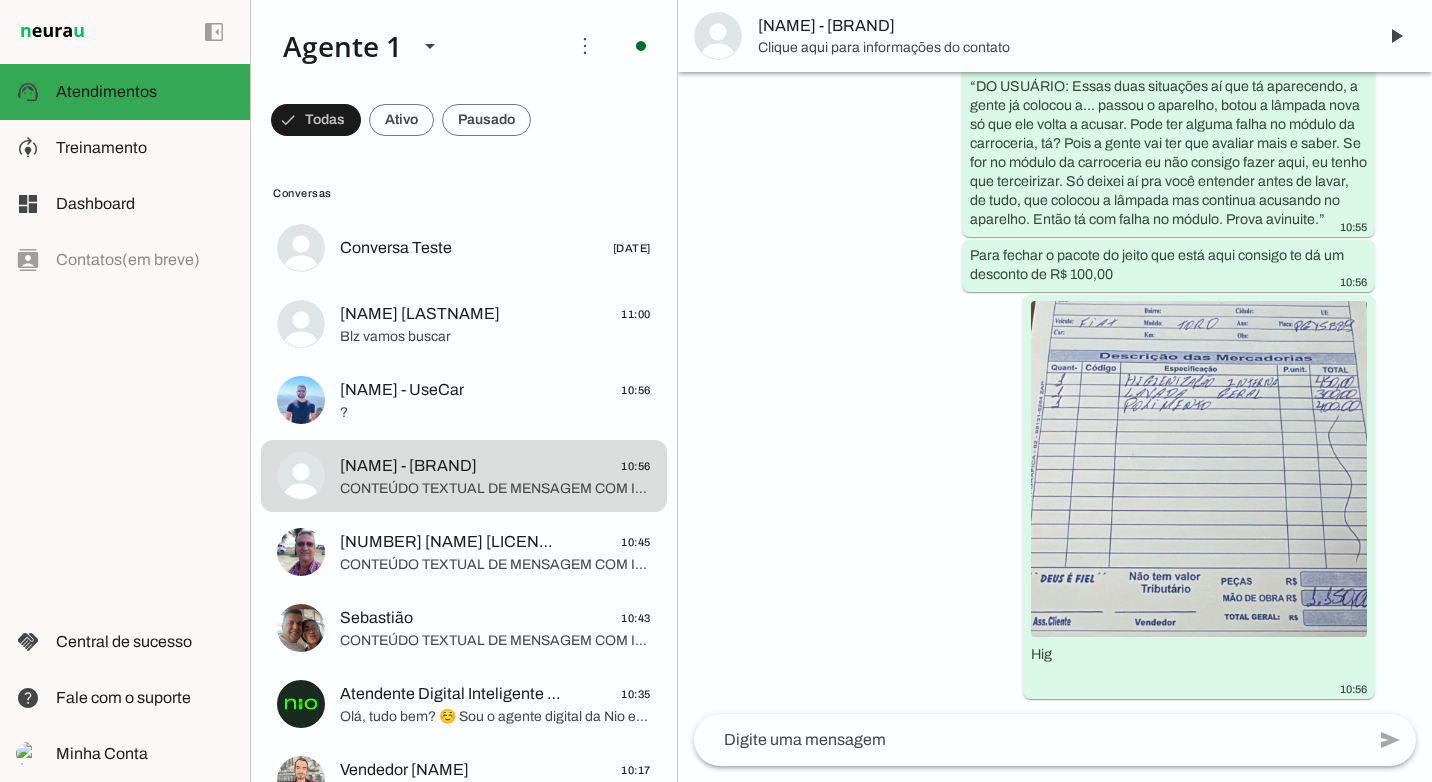 scroll, scrollTop: 14616, scrollLeft: 0, axis: vertical 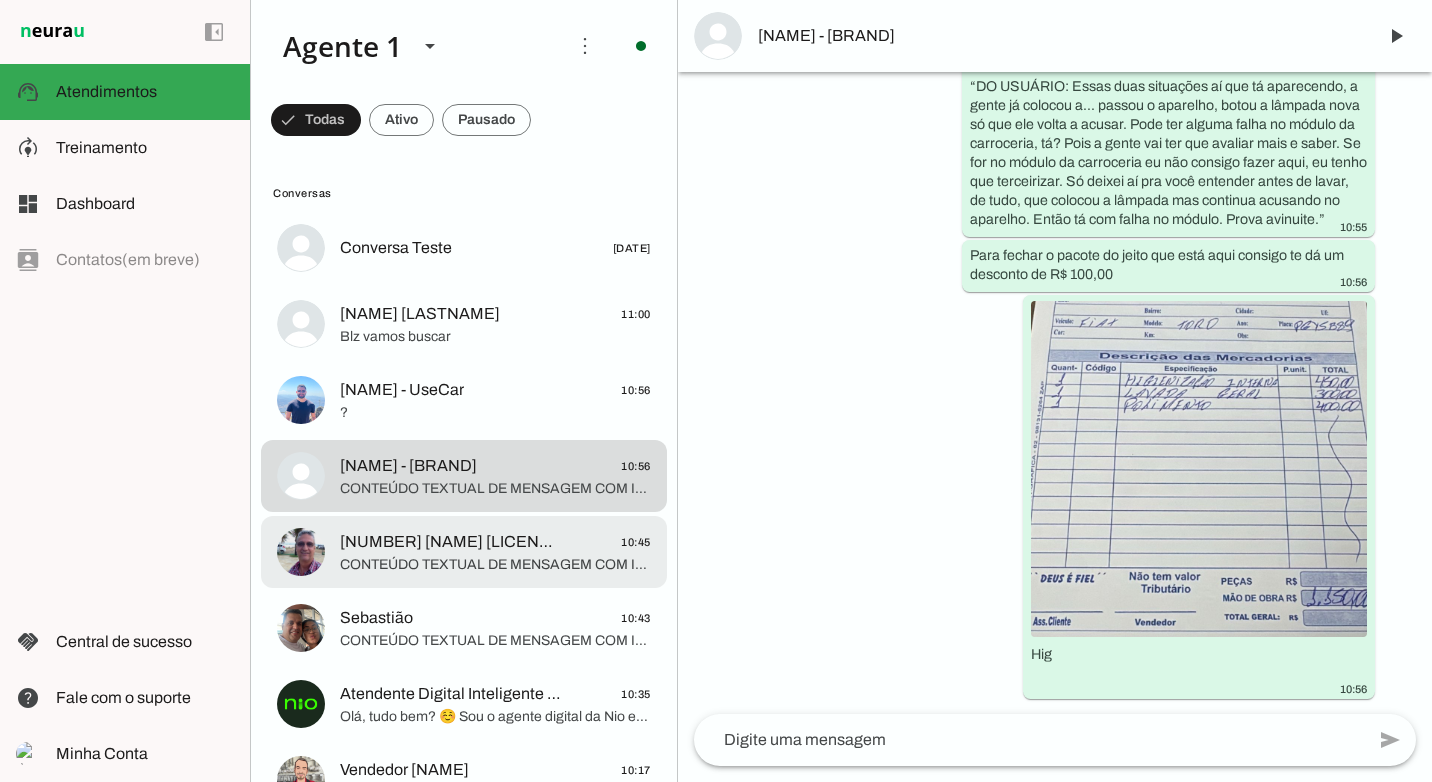 click on "CONTEÚDO TEXTUAL DE MENSAGEM COM IMAGEM (URL https://f004.backblazeb2.com/file/temp-file-download/instances/3E04FC2B9EFC91A807F27AC1D8277FBB/5E61501D1B6D21A33616/5IM8JhY4-51sST56ztSW3g==.jpeg) :" 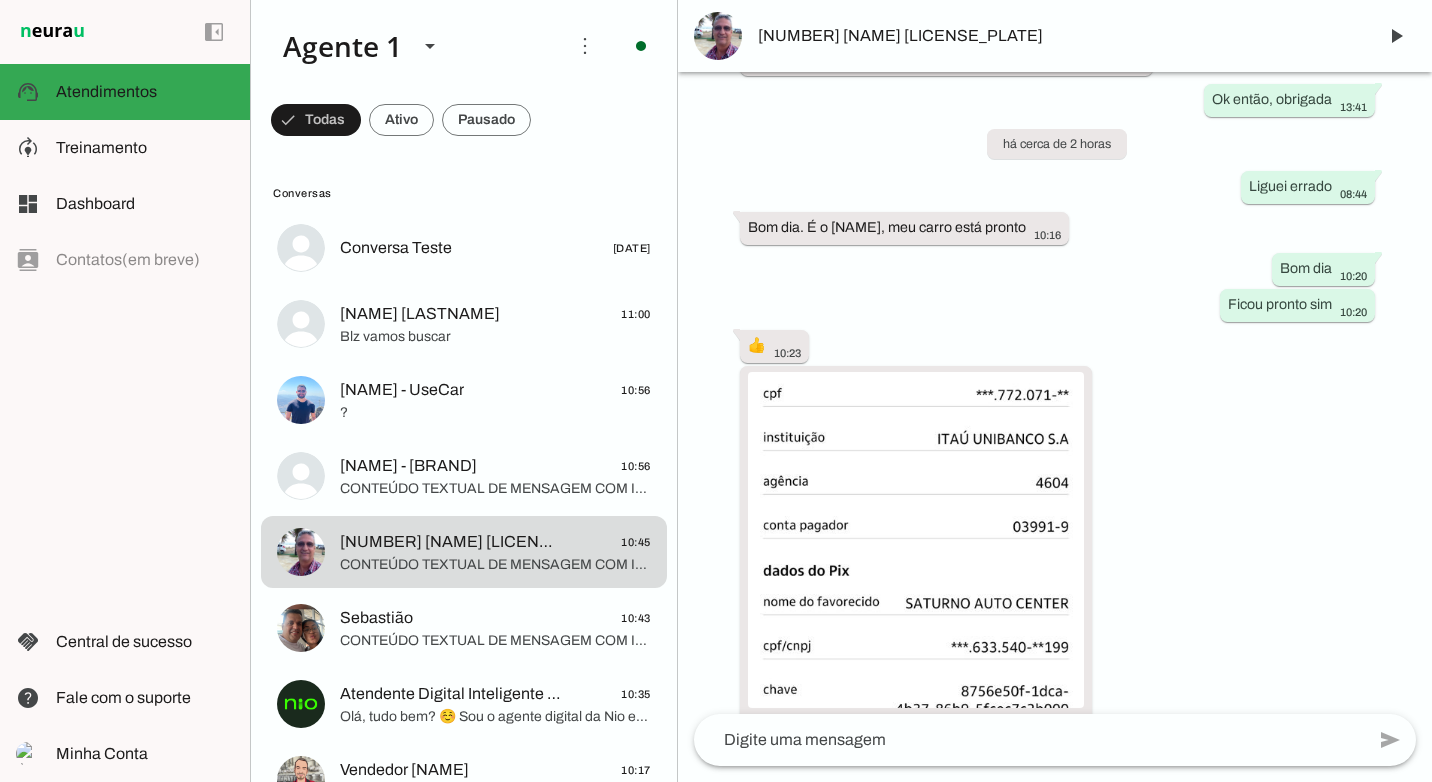 scroll, scrollTop: 1905, scrollLeft: 0, axis: vertical 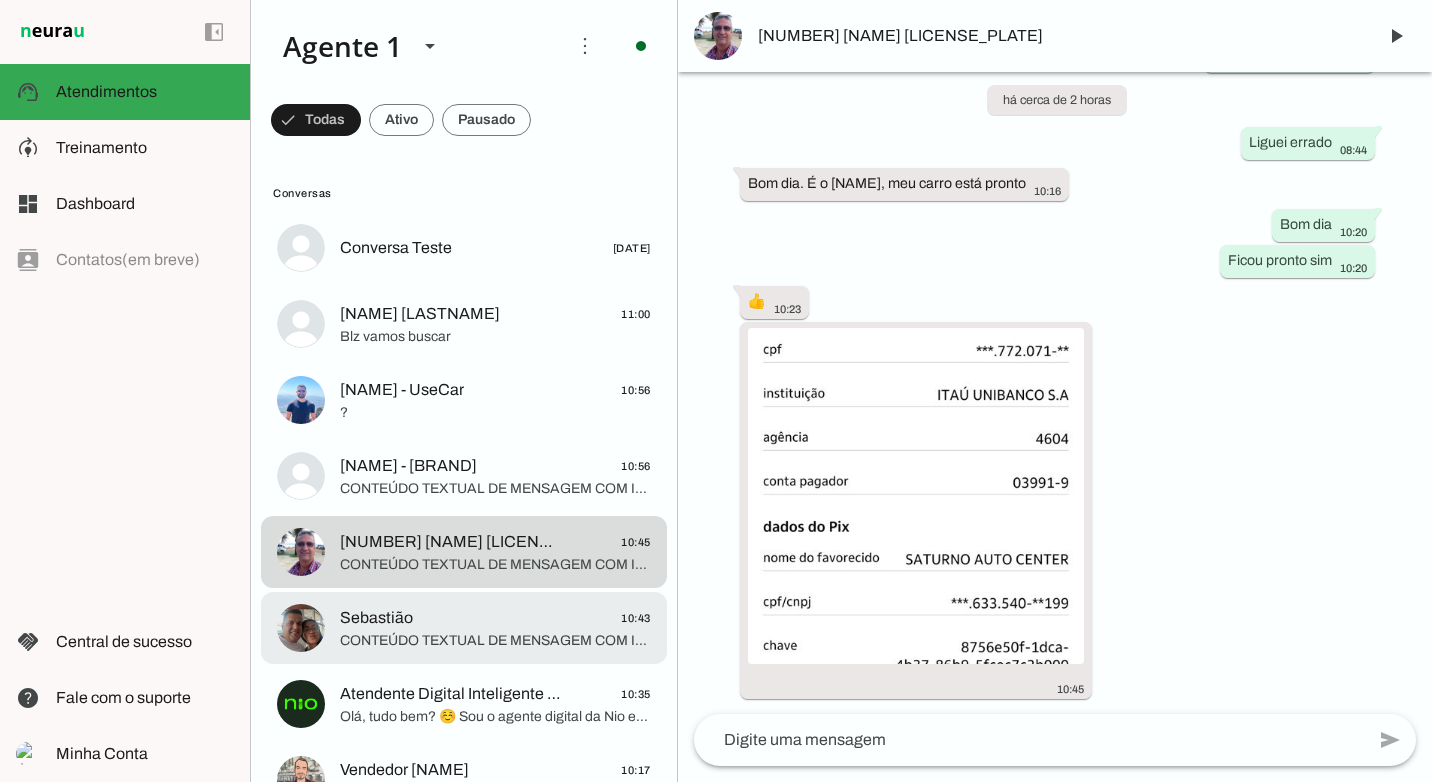 click on "CONTEÚDO TEXTUAL DE MENSAGEM COM IMAGEM (URL https://f004.backblazeb2.com/file/temp-file-download/instances/3E04FC2B9EFC91A807F27AC1D8277FBB/3AEF8D71FC4AC9B221FE/nEPkO48KgDy0fASIQjL6ng==.jpeg) : Hig" 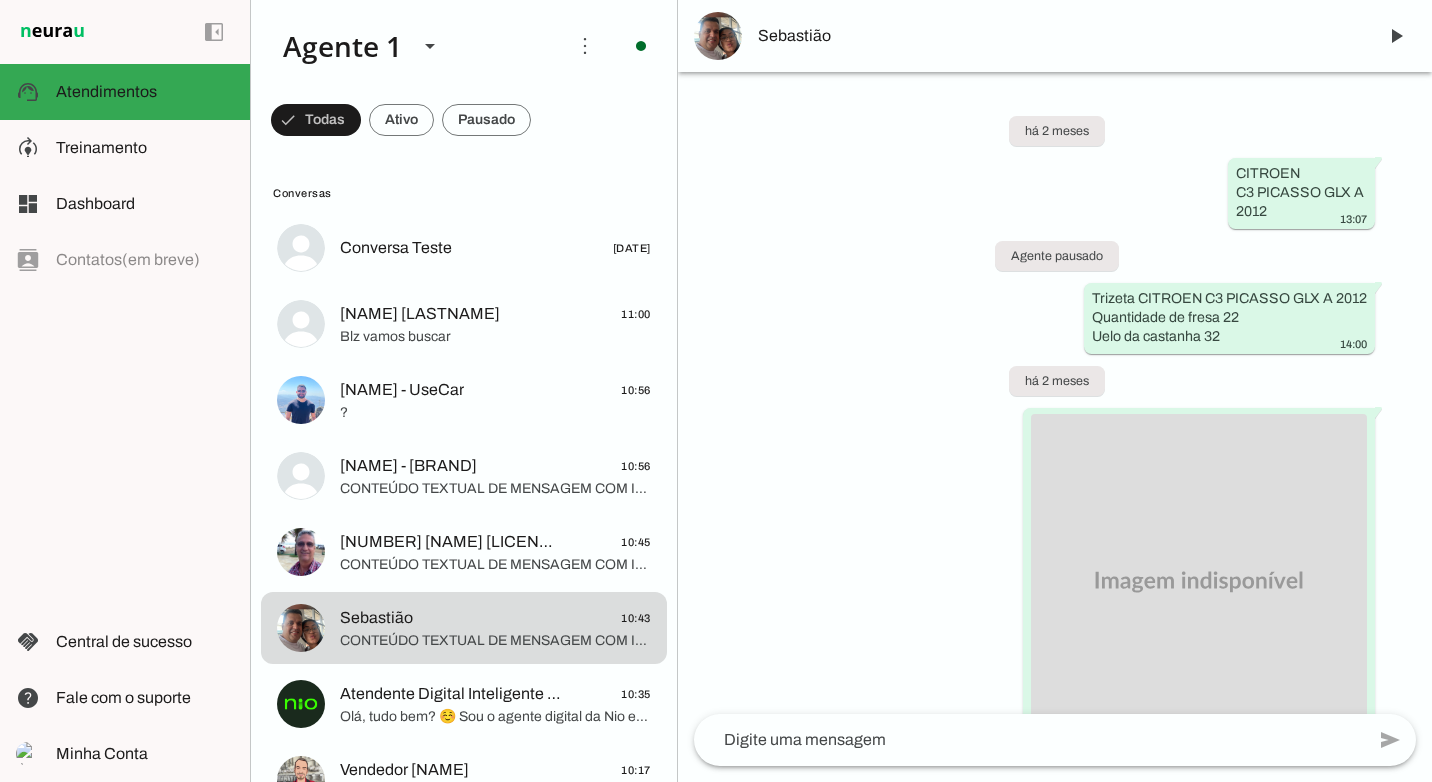 scroll, scrollTop: 169554, scrollLeft: 0, axis: vertical 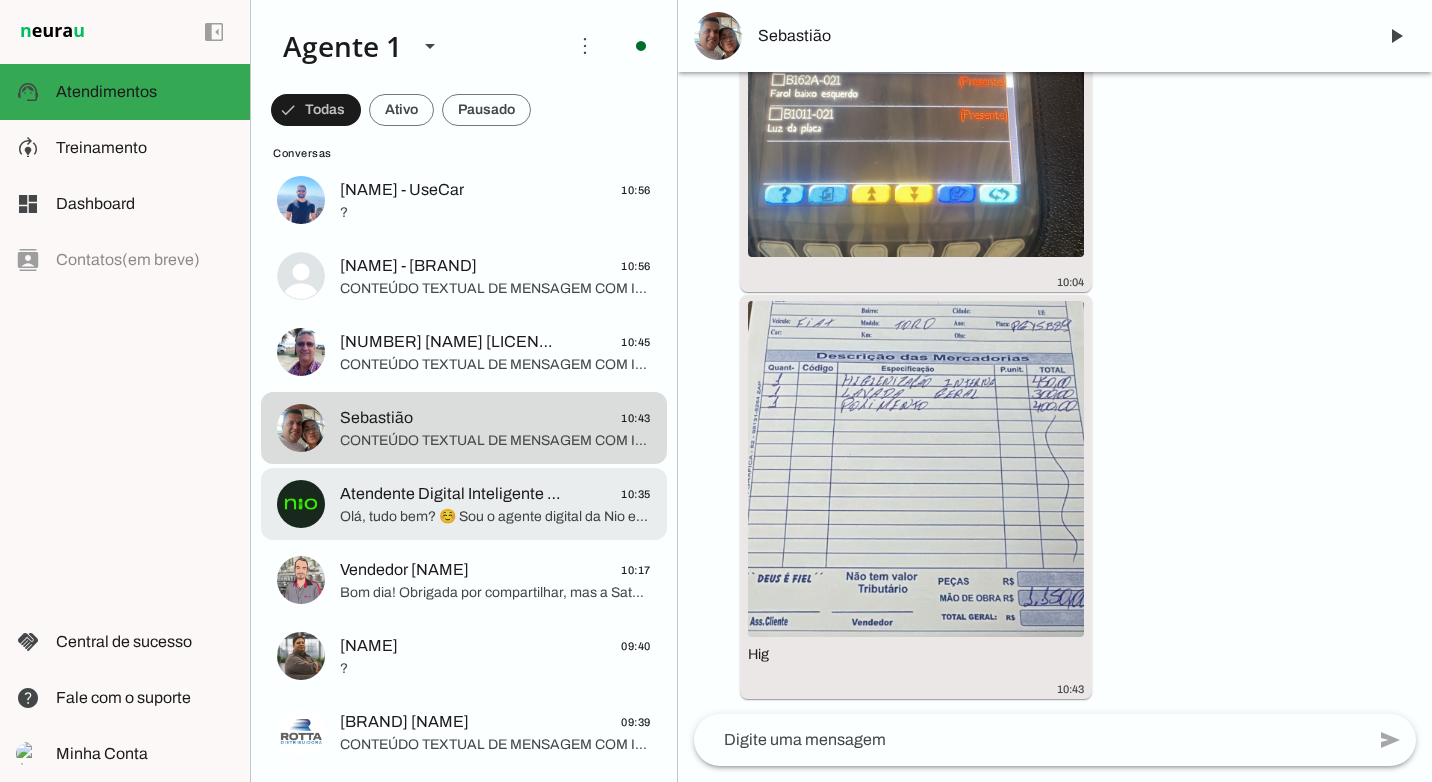 click on "Olá, tudo bem? ☺️ Sou o agente digital da Nio e vi que há fatura em aberto da *Fibra* e podemos verificar se há um abatimento no valor em aberto. Gostaria de avaliar a sua negociação?" 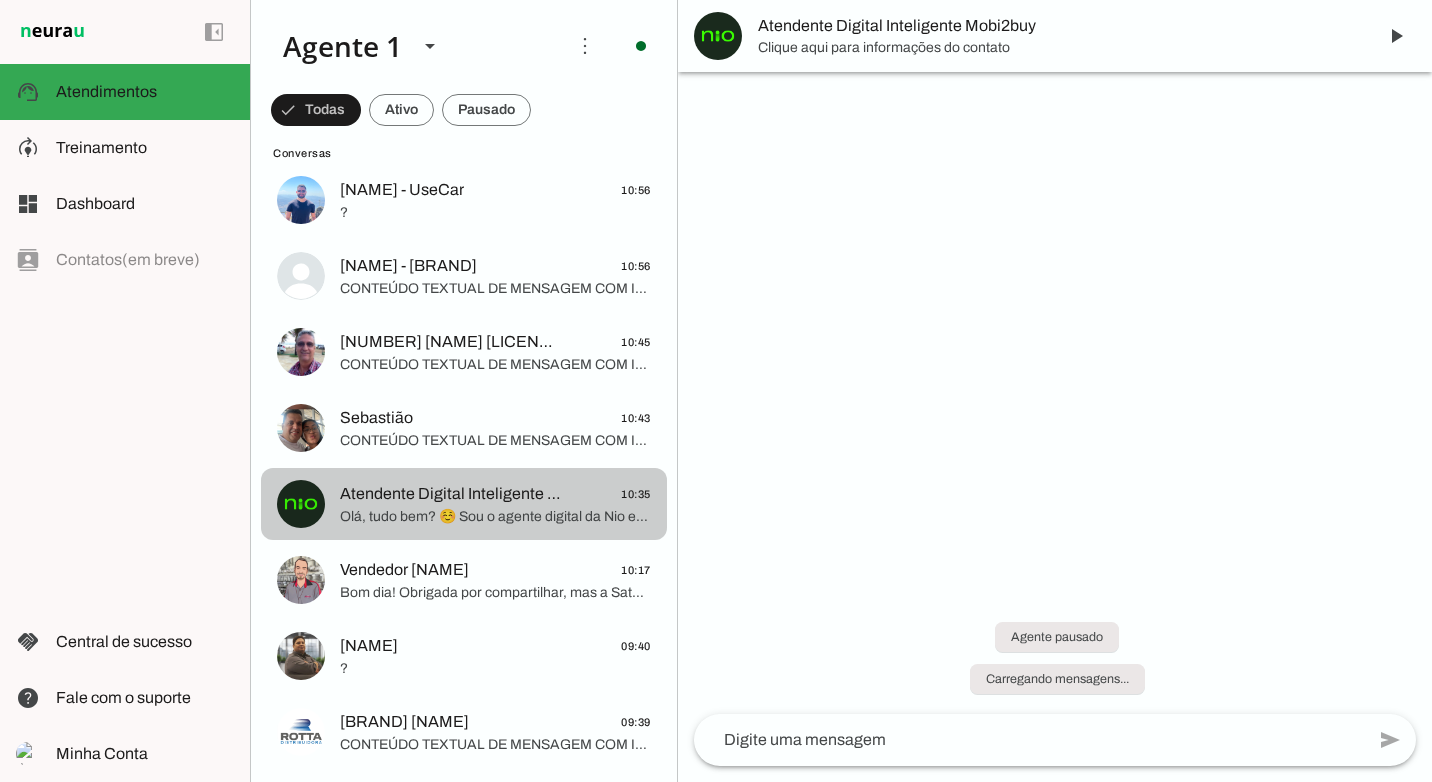scroll, scrollTop: 0, scrollLeft: 0, axis: both 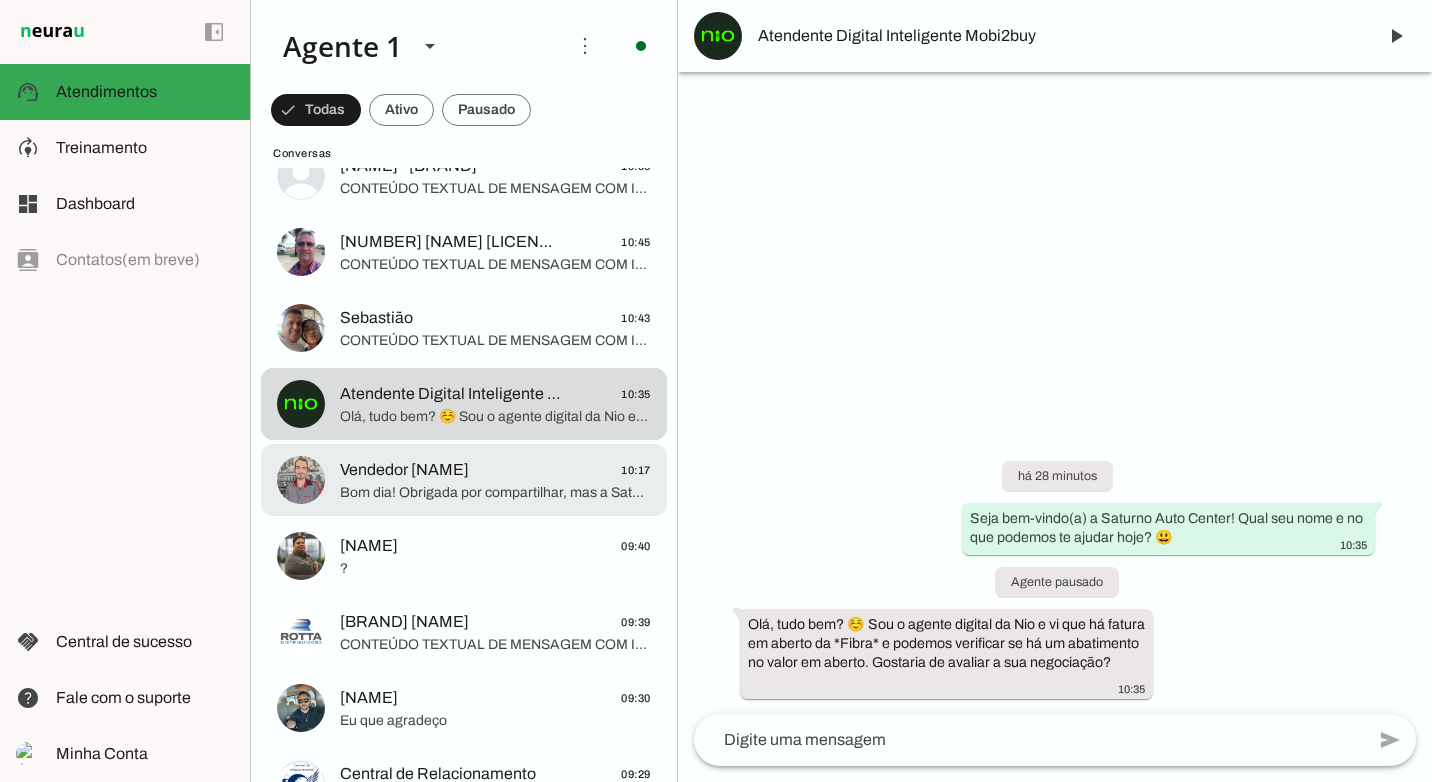click on "Vendedor [NAME]
10:17" 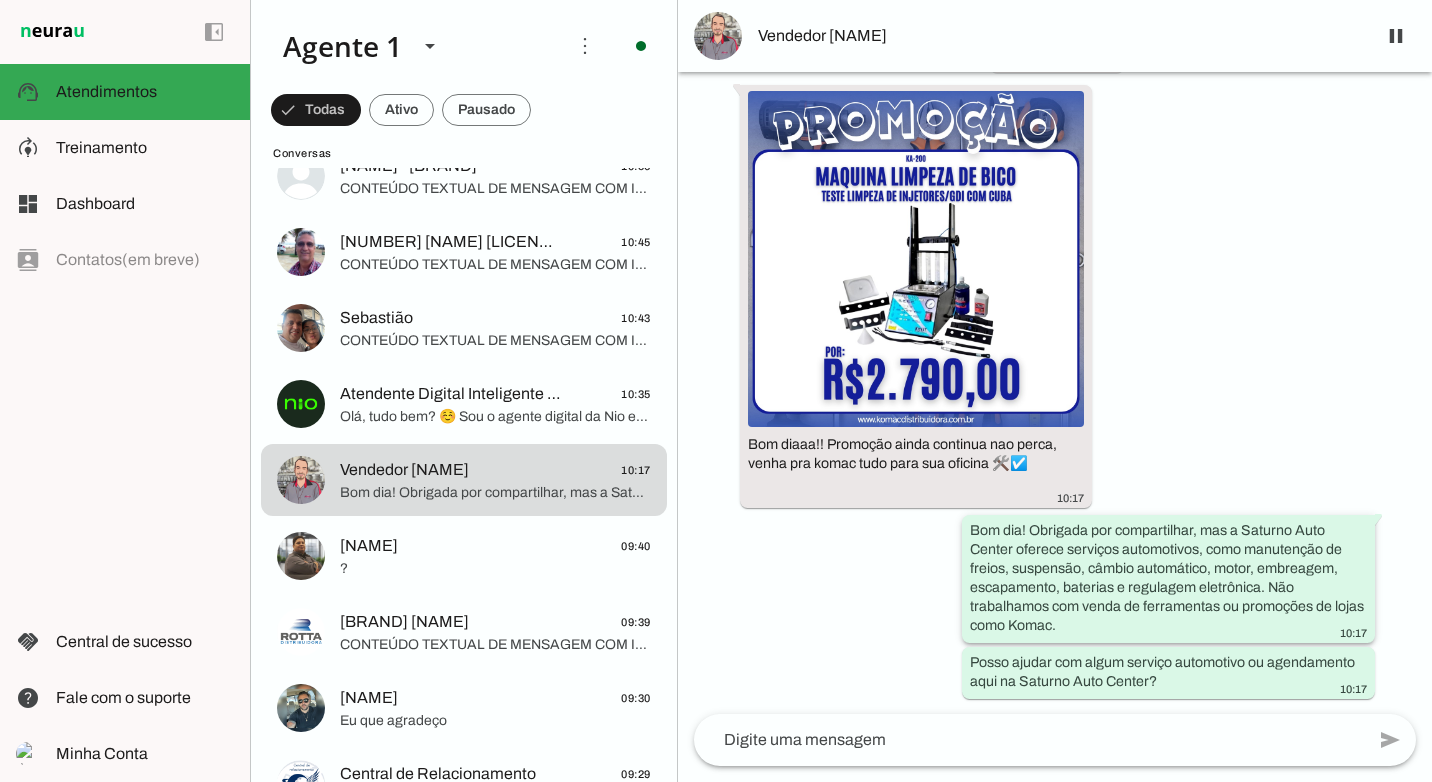 scroll, scrollTop: 27613, scrollLeft: 0, axis: vertical 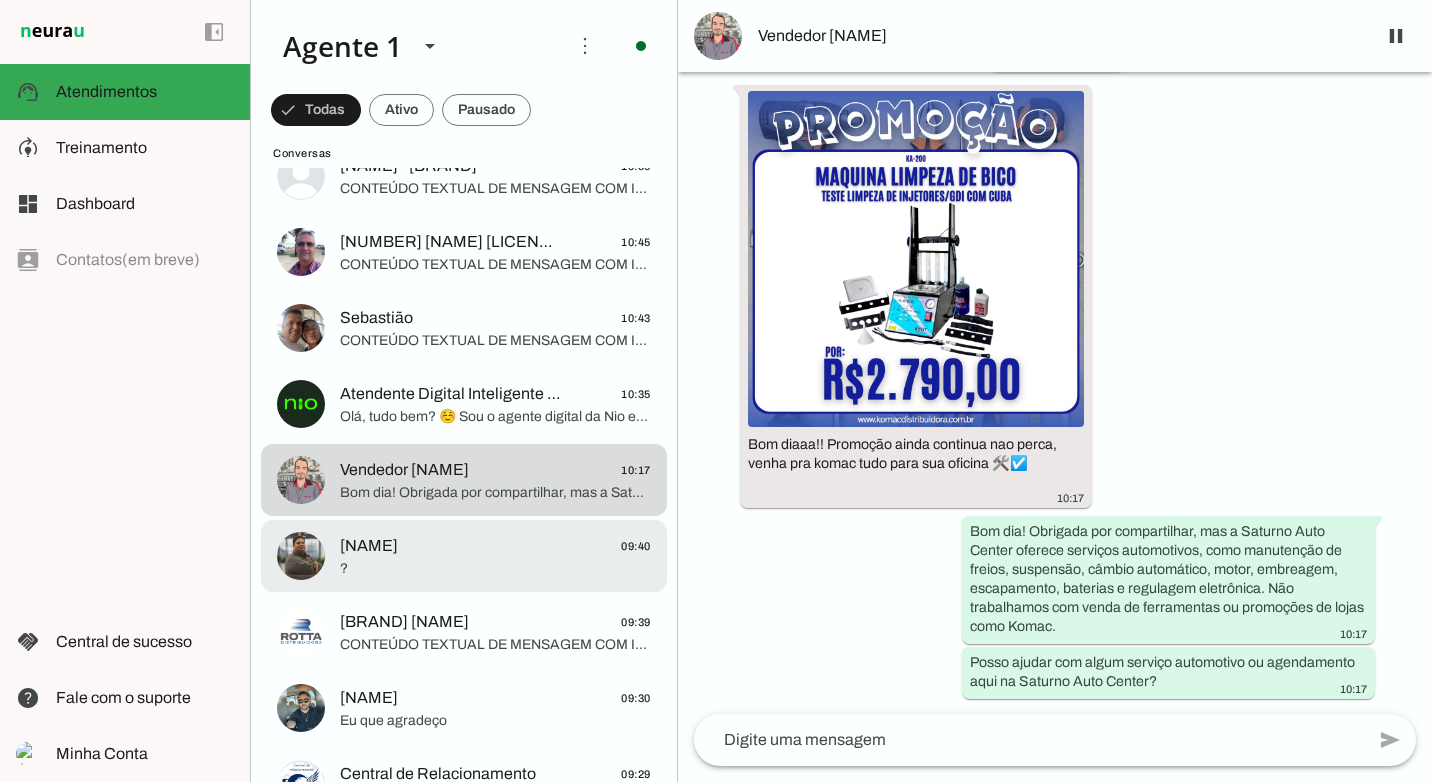 click on "[LAST]
09:40" 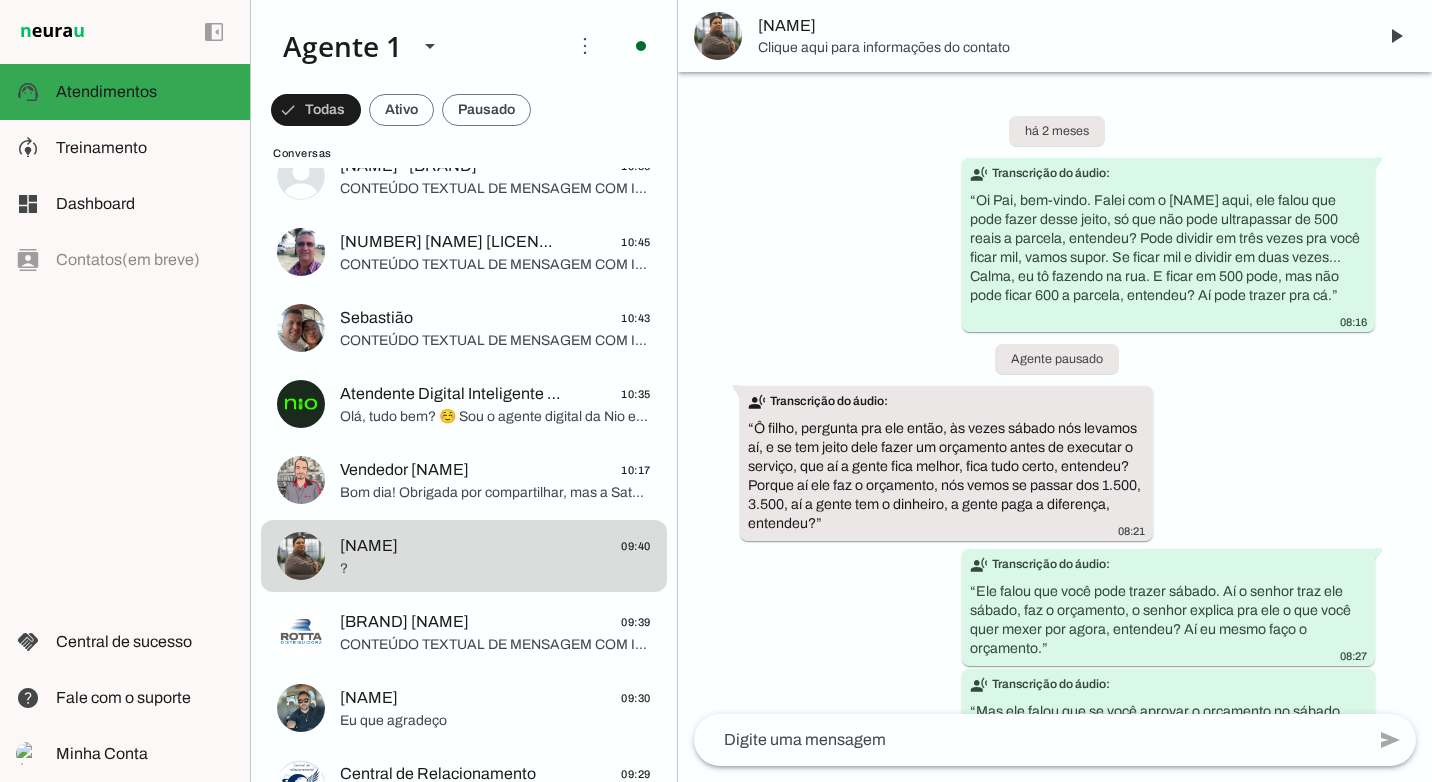 scroll, scrollTop: 42798, scrollLeft: 0, axis: vertical 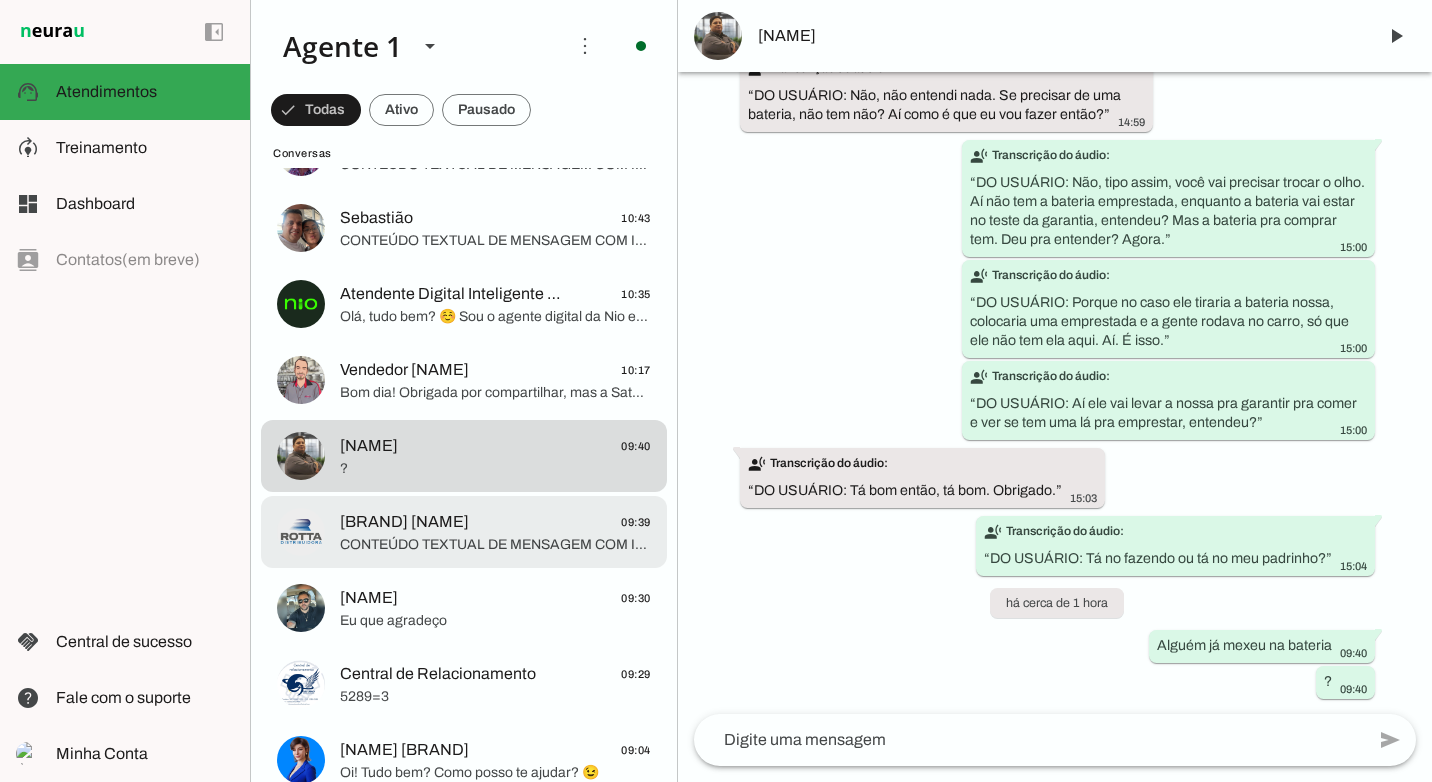 click on "[BRAND] [NAME]" 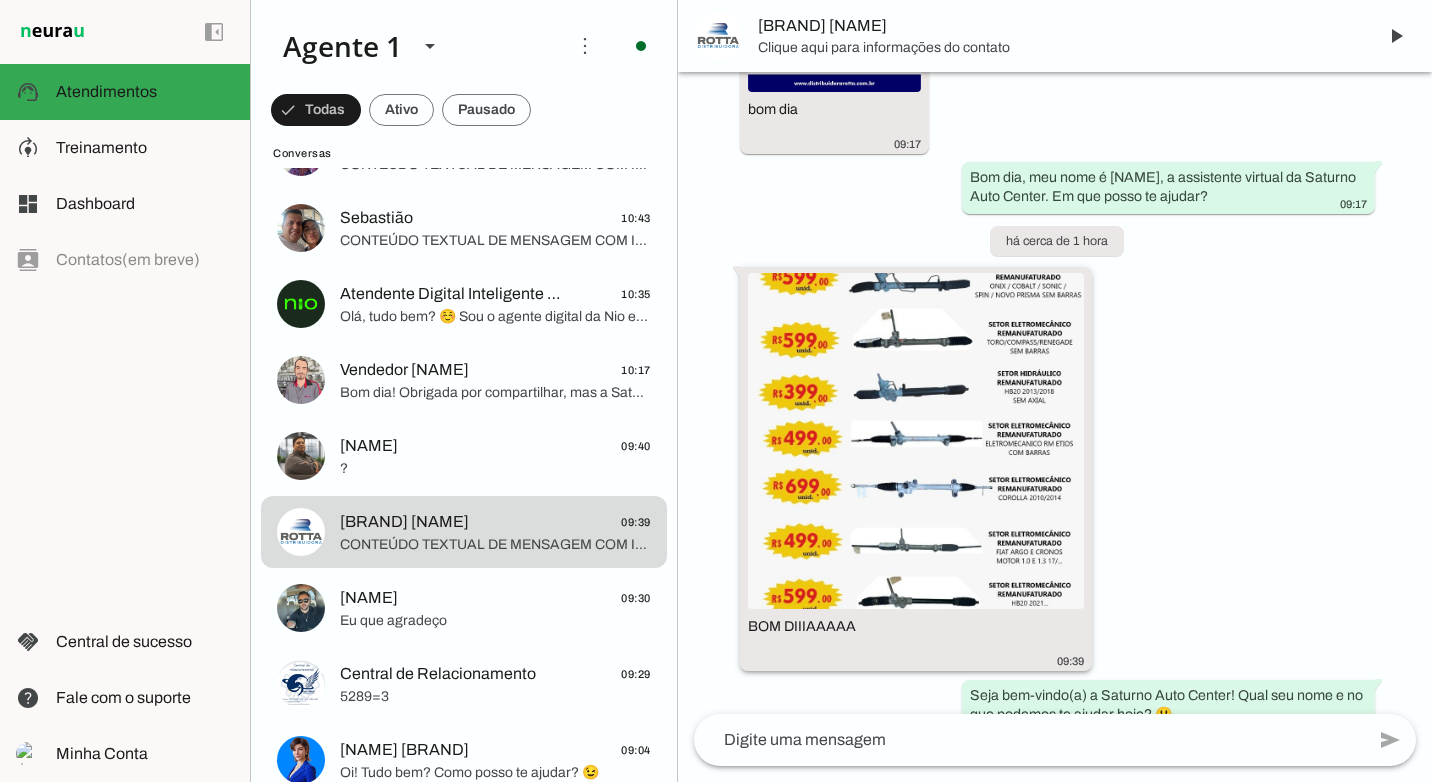 scroll, scrollTop: 3979, scrollLeft: 0, axis: vertical 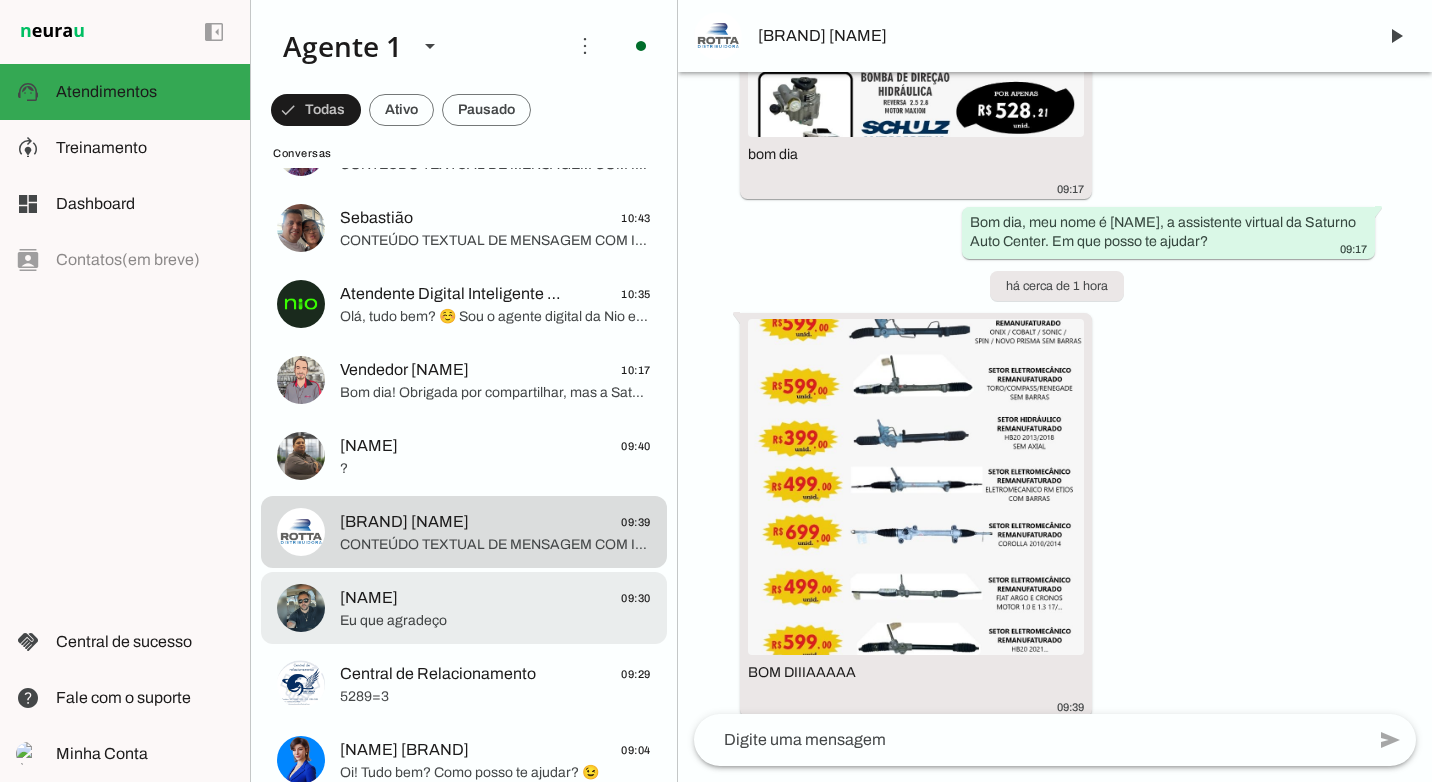 click on "Eu que agradeço" 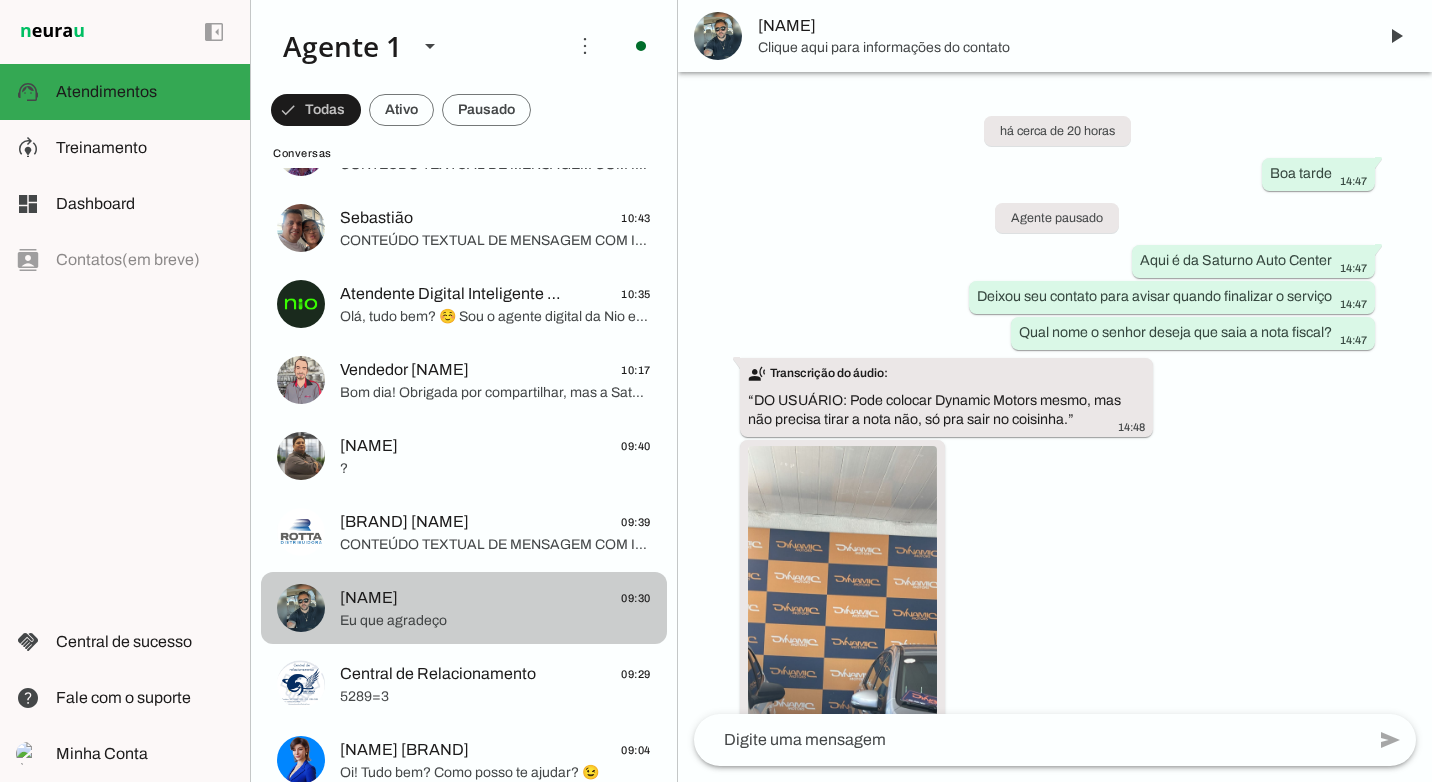 scroll, scrollTop: 1799, scrollLeft: 0, axis: vertical 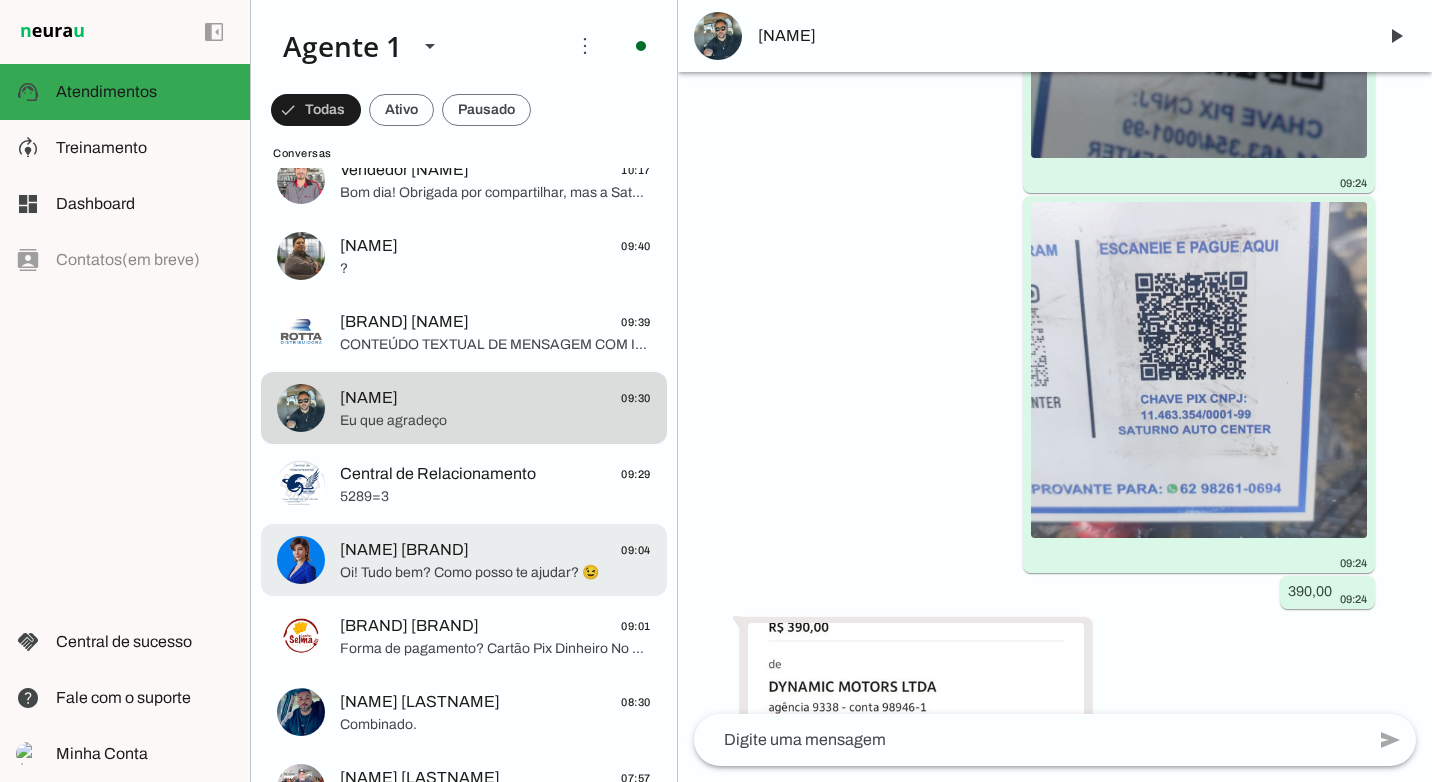 click on "[NAME] Do Magalu
09:04
Oi! Tudo bem? Como posso te ajudar? 😉" at bounding box center (464, -352) 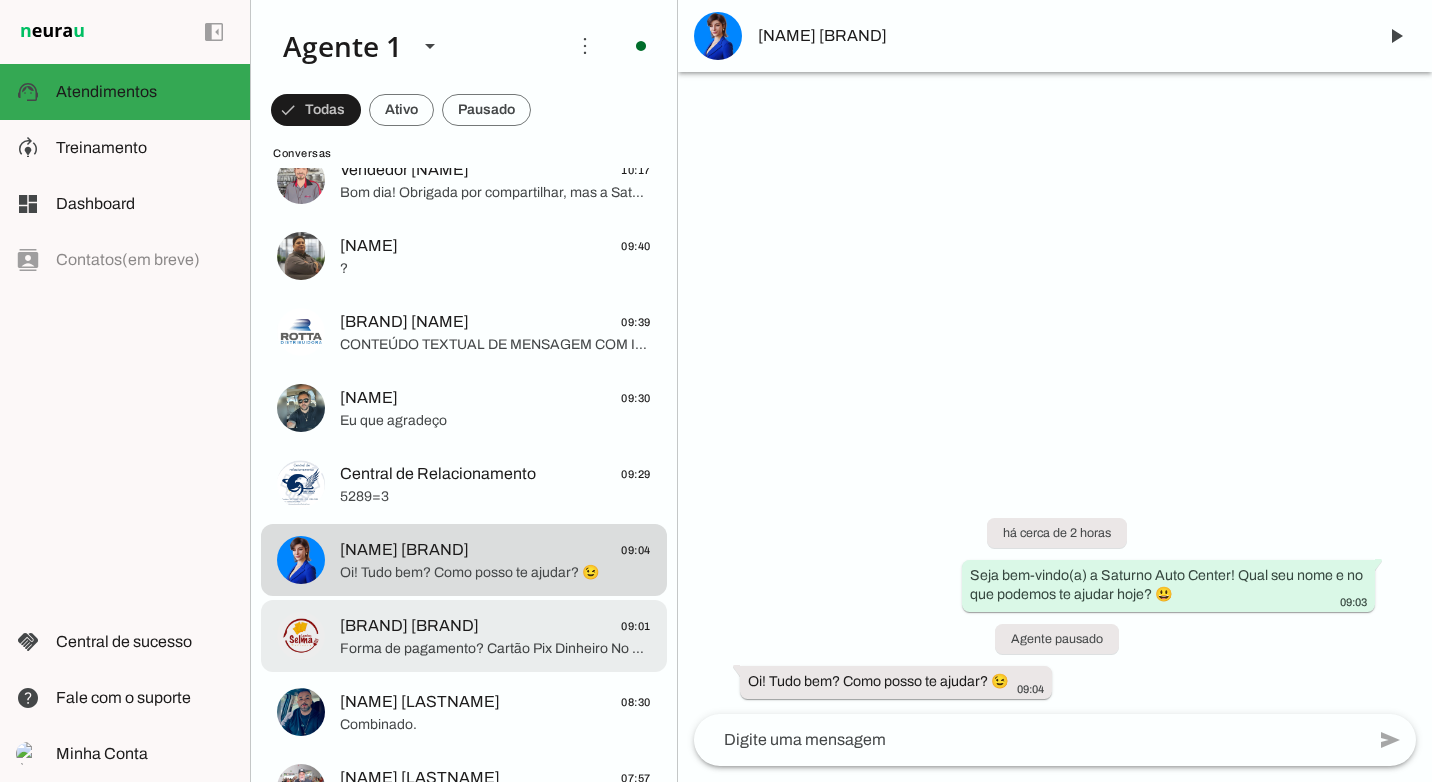 click on "Forma de pagamento?
Cartão
Pix
Dinheiro
No crédito taxa de 5% sobre valor
Obs: PAGAMENTOS VIA PIX, SÓ SERÃO ENVIADOS APOS O ENVIO DO COMPROVANTE" 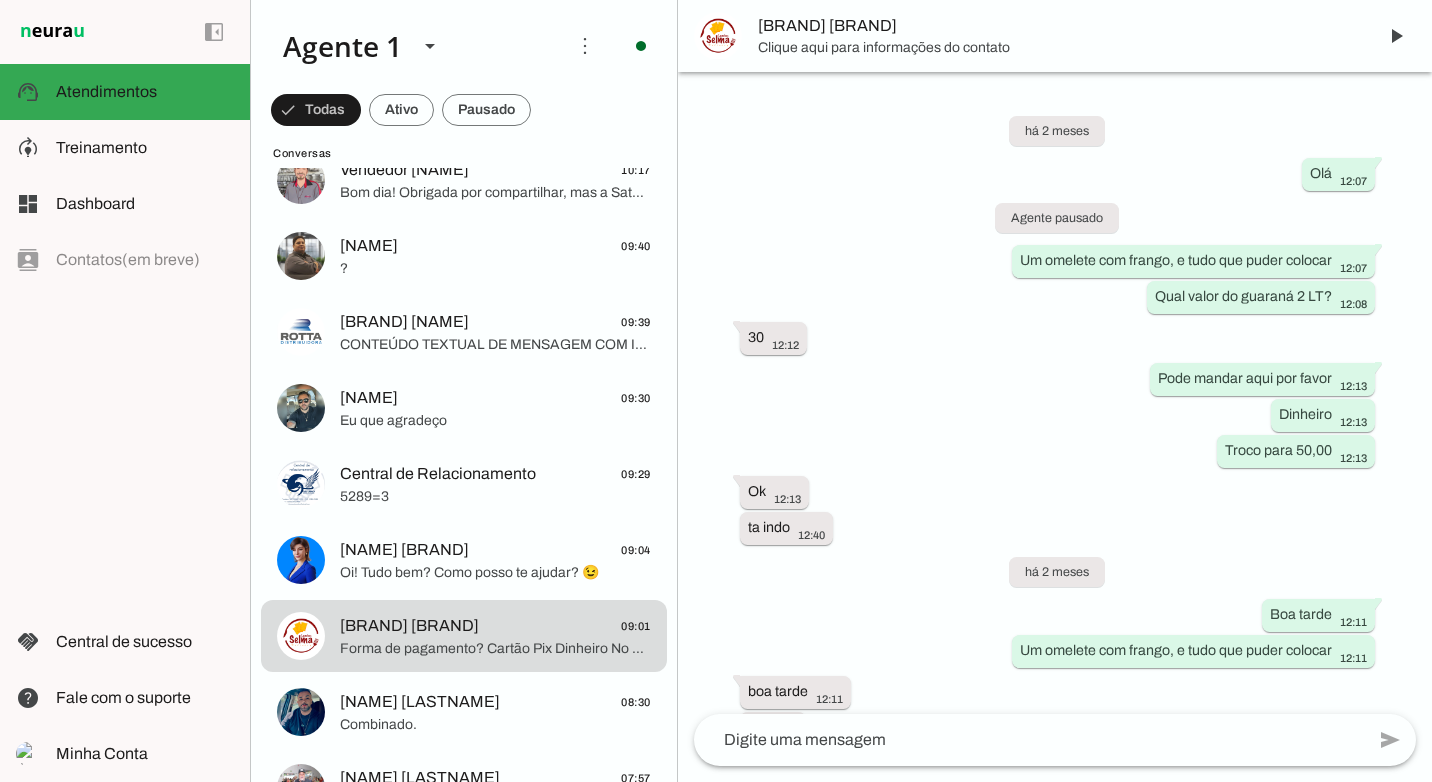scroll, scrollTop: 7427, scrollLeft: 0, axis: vertical 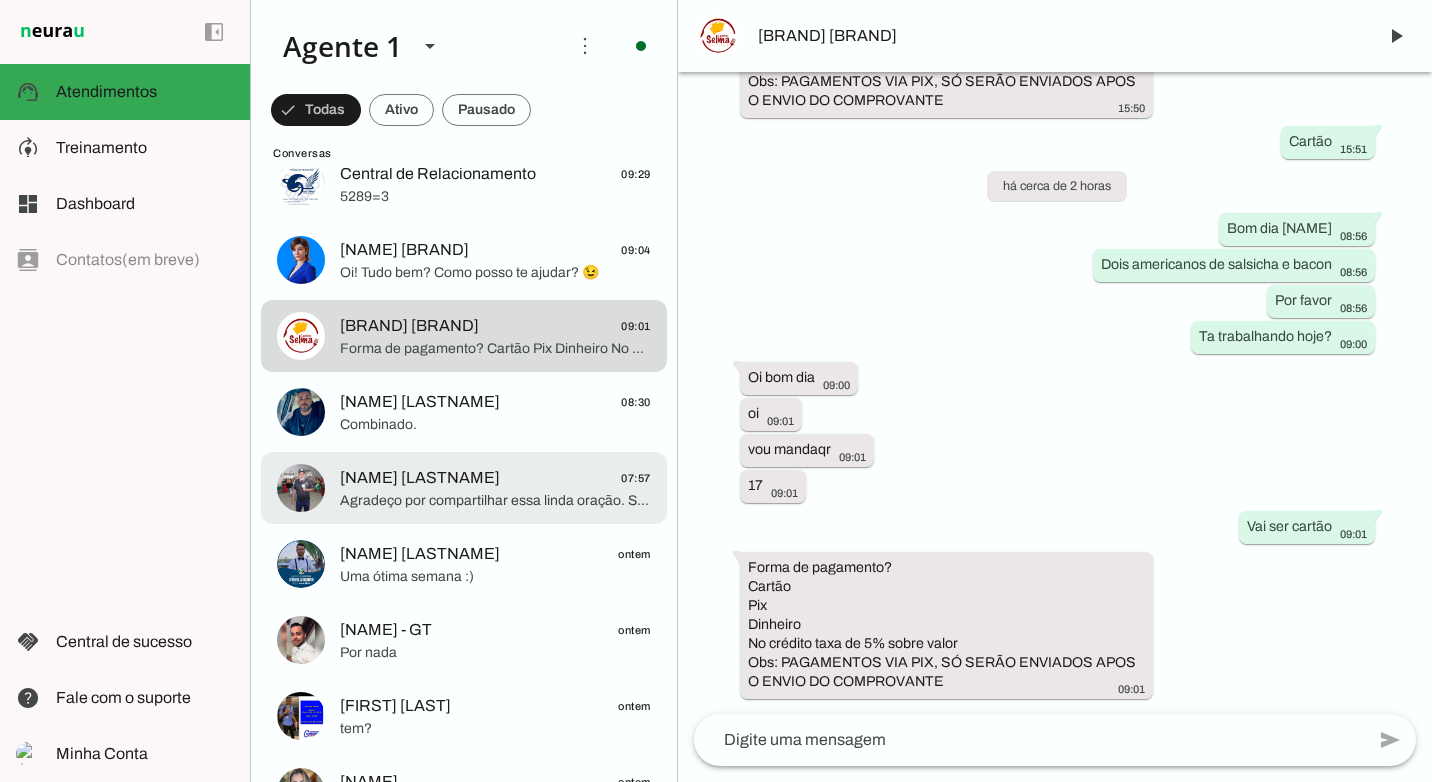 click on "[NAME] [LASTNAME]
07:57" 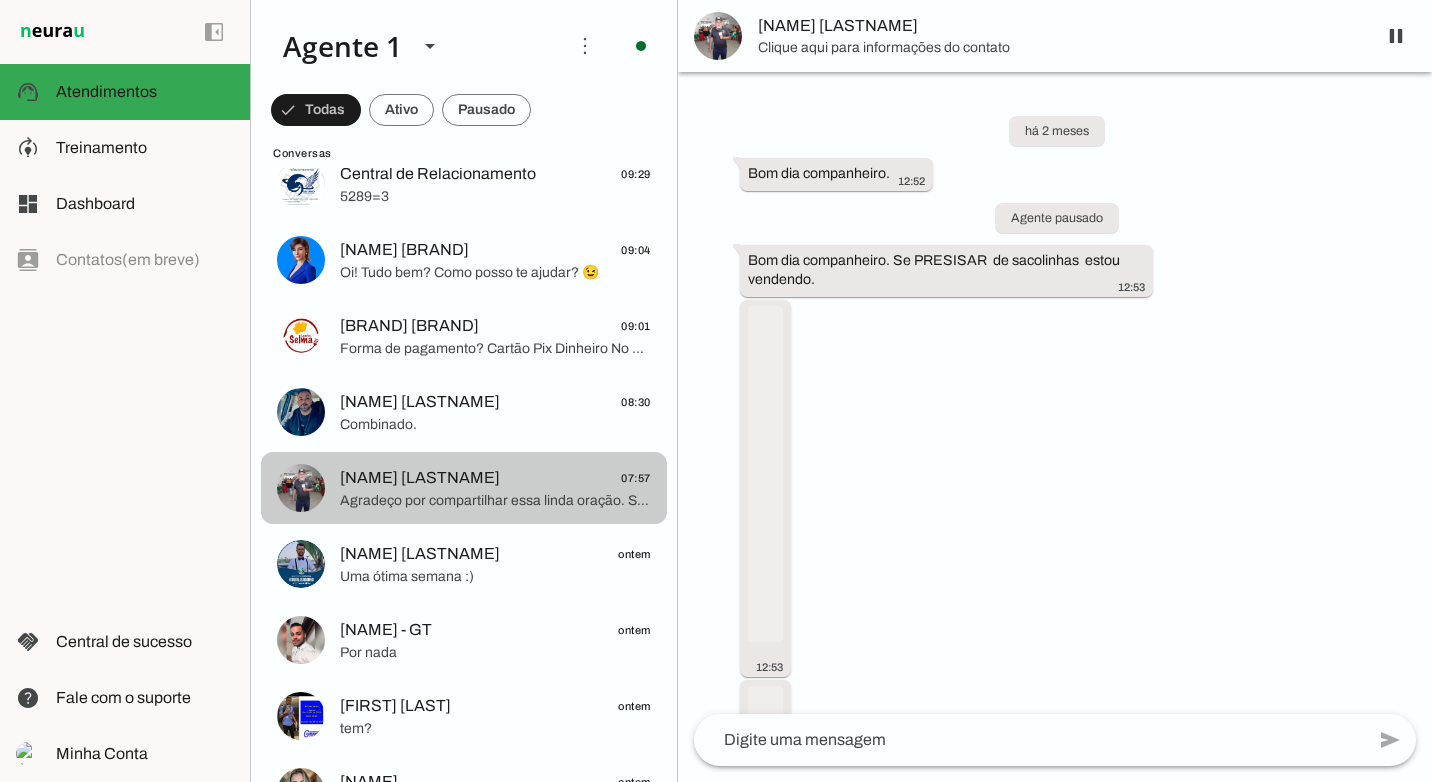 scroll, scrollTop: 6758, scrollLeft: 0, axis: vertical 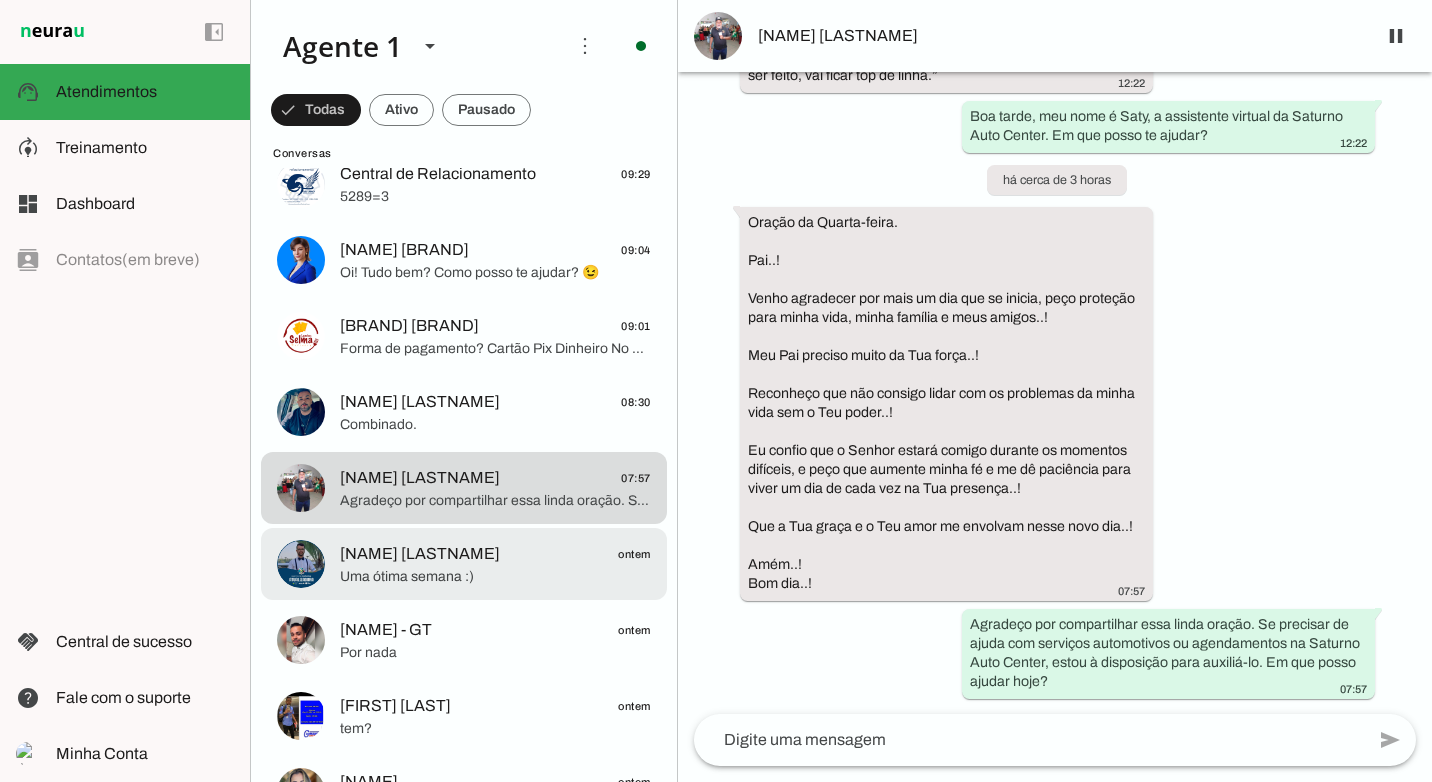click on "Uma ótima semana :)" 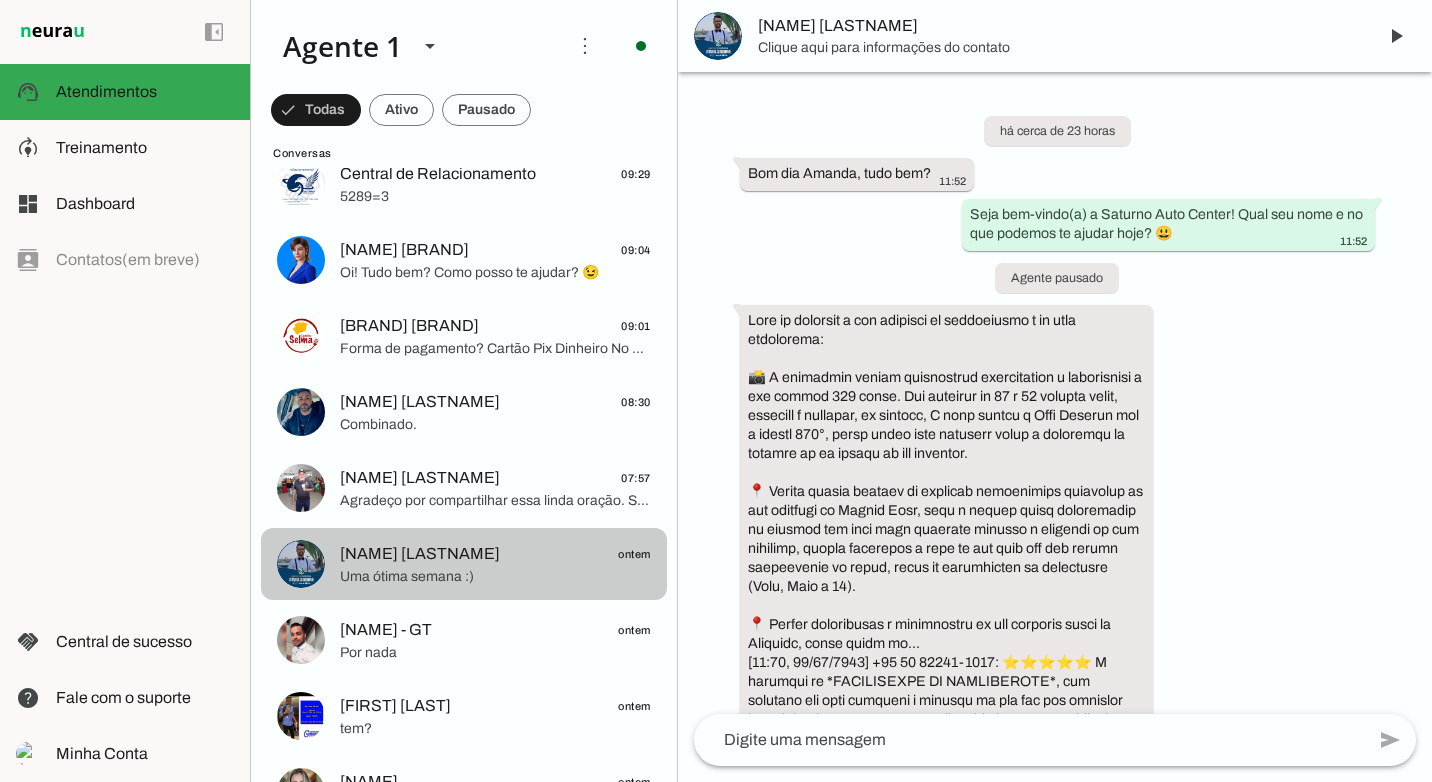 scroll, scrollTop: 1140, scrollLeft: 0, axis: vertical 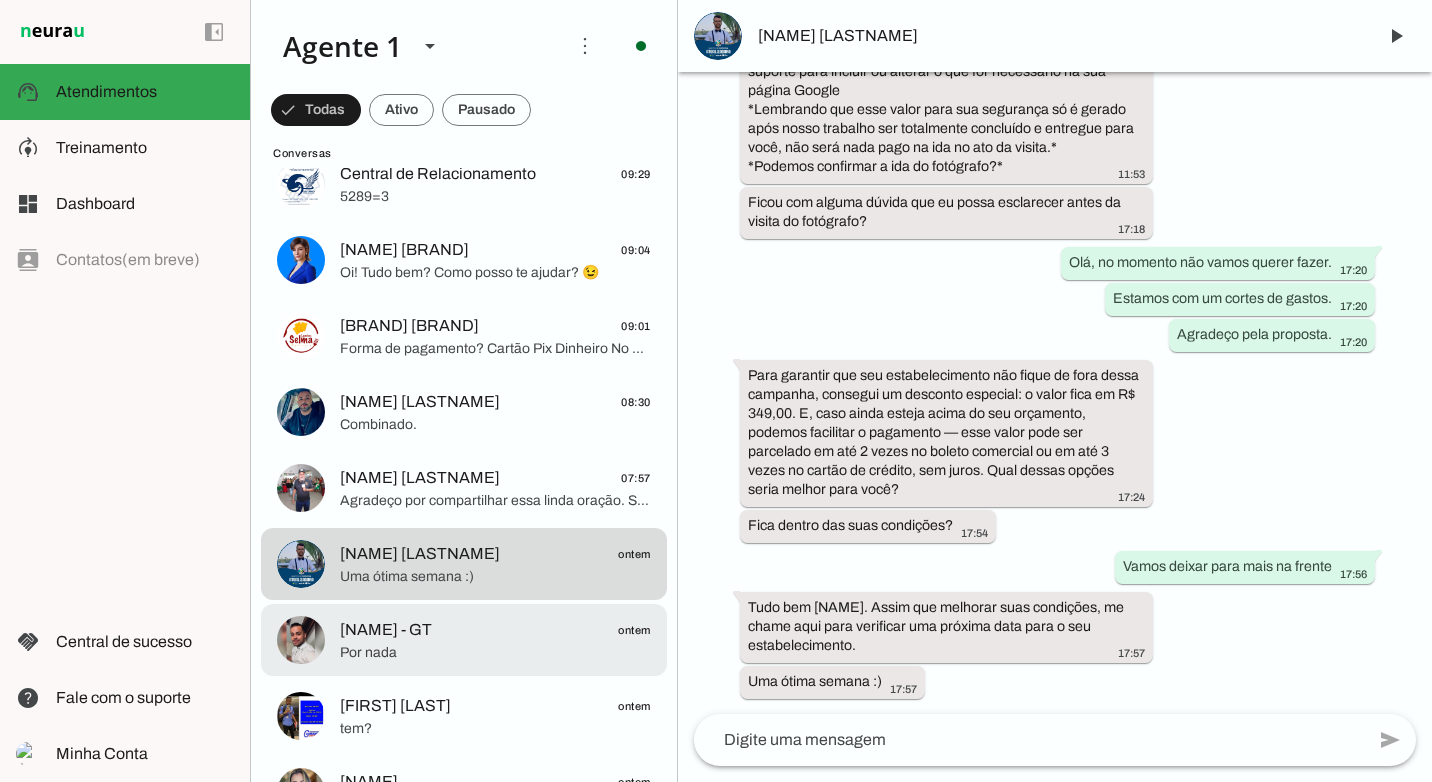 click on "[NAME] - GT
ontem" 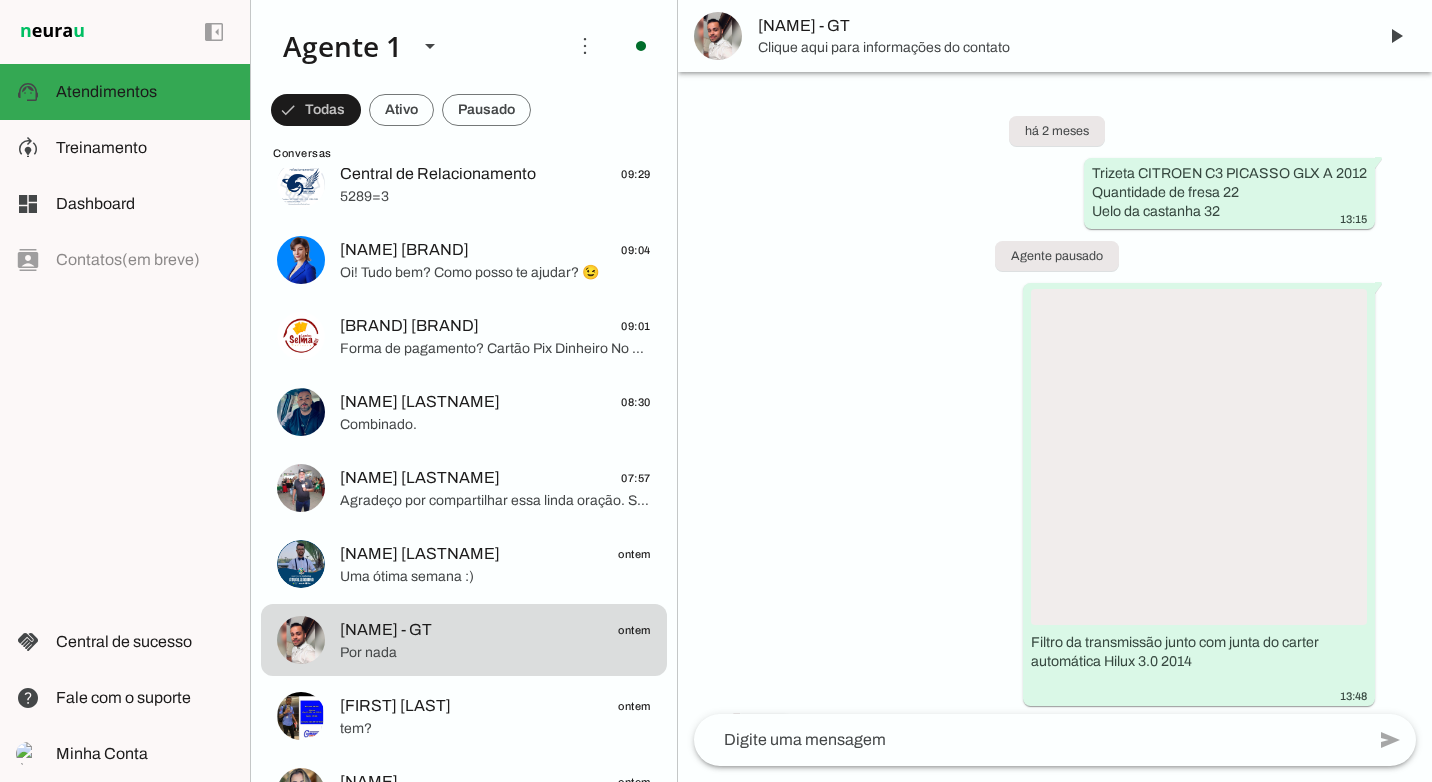 scroll, scrollTop: 22512, scrollLeft: 0, axis: vertical 